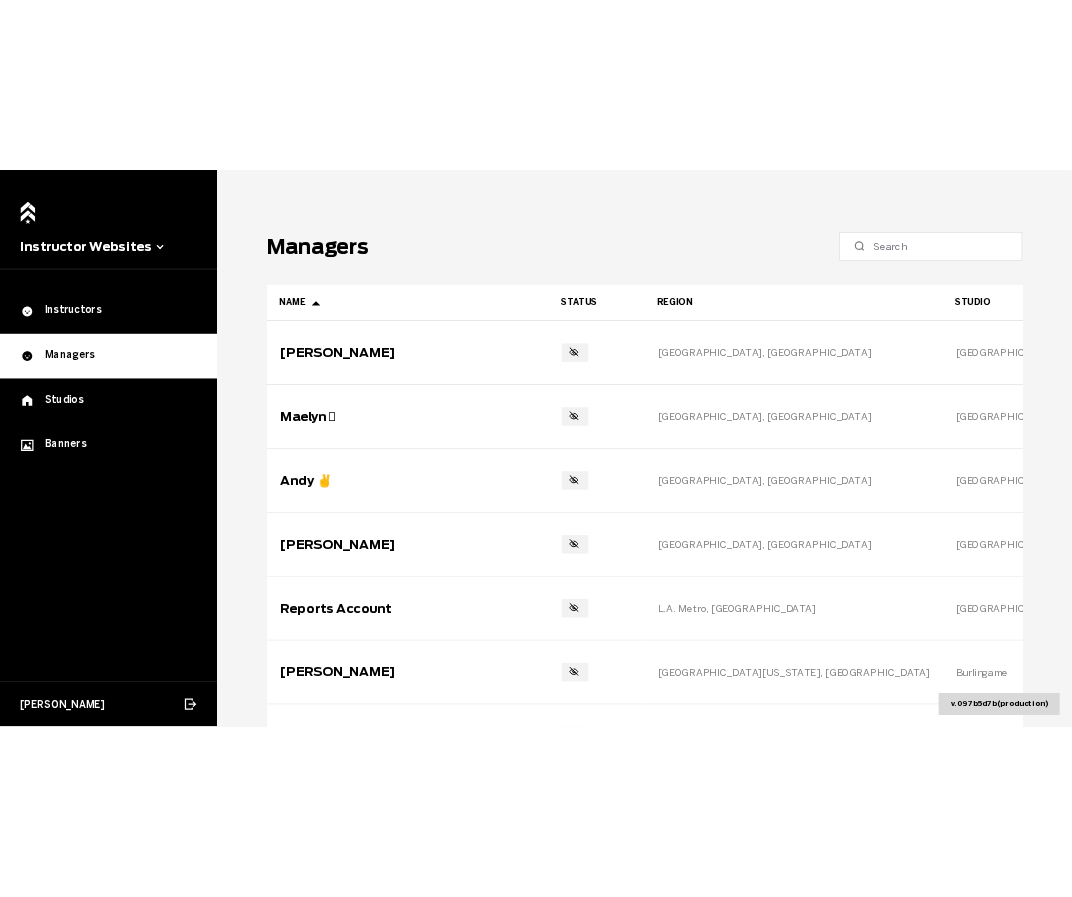 scroll, scrollTop: 0, scrollLeft: 0, axis: both 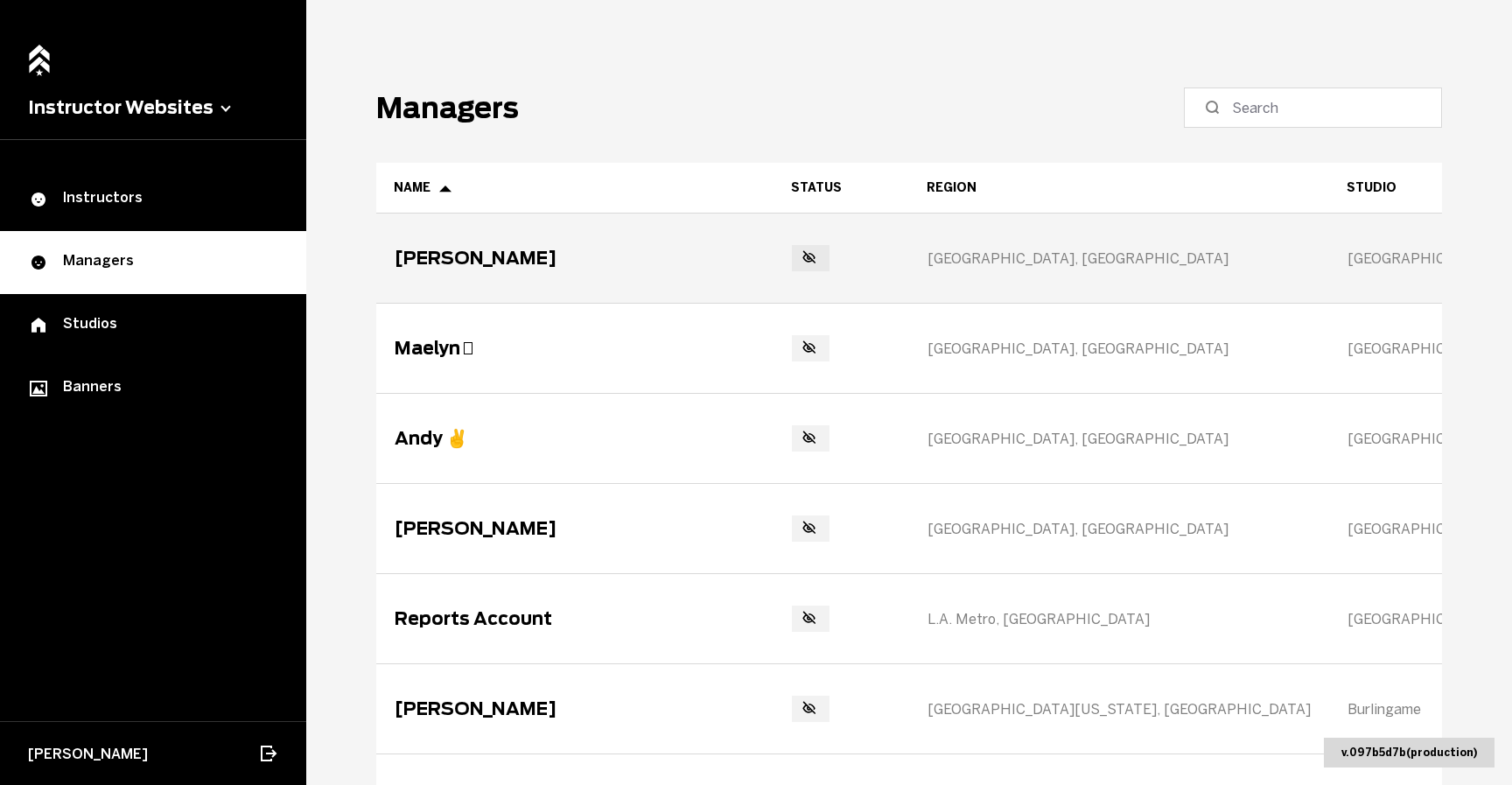 click on "[PERSON_NAME]" at bounding box center (575, 258) 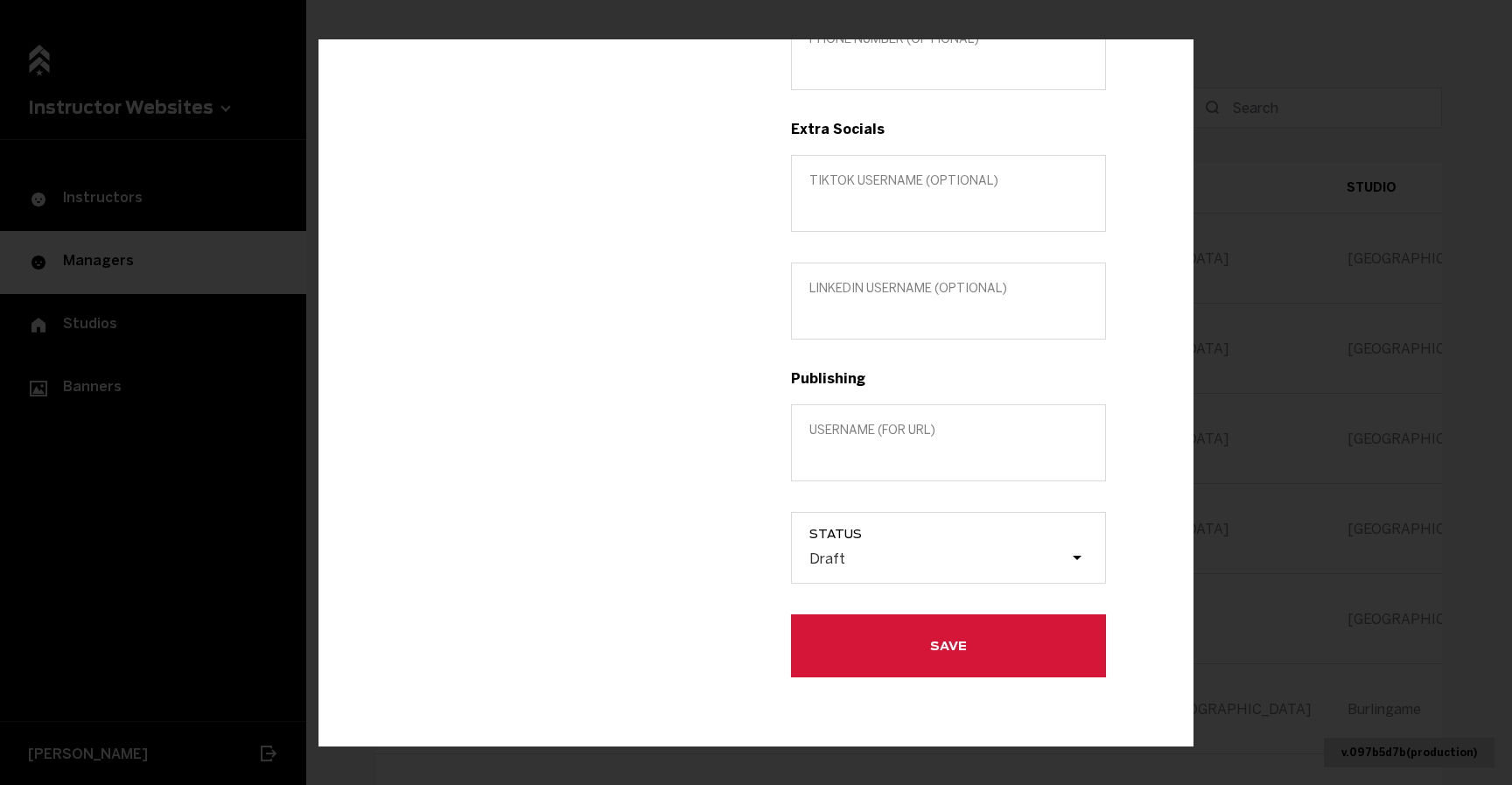 scroll, scrollTop: 0, scrollLeft: 0, axis: both 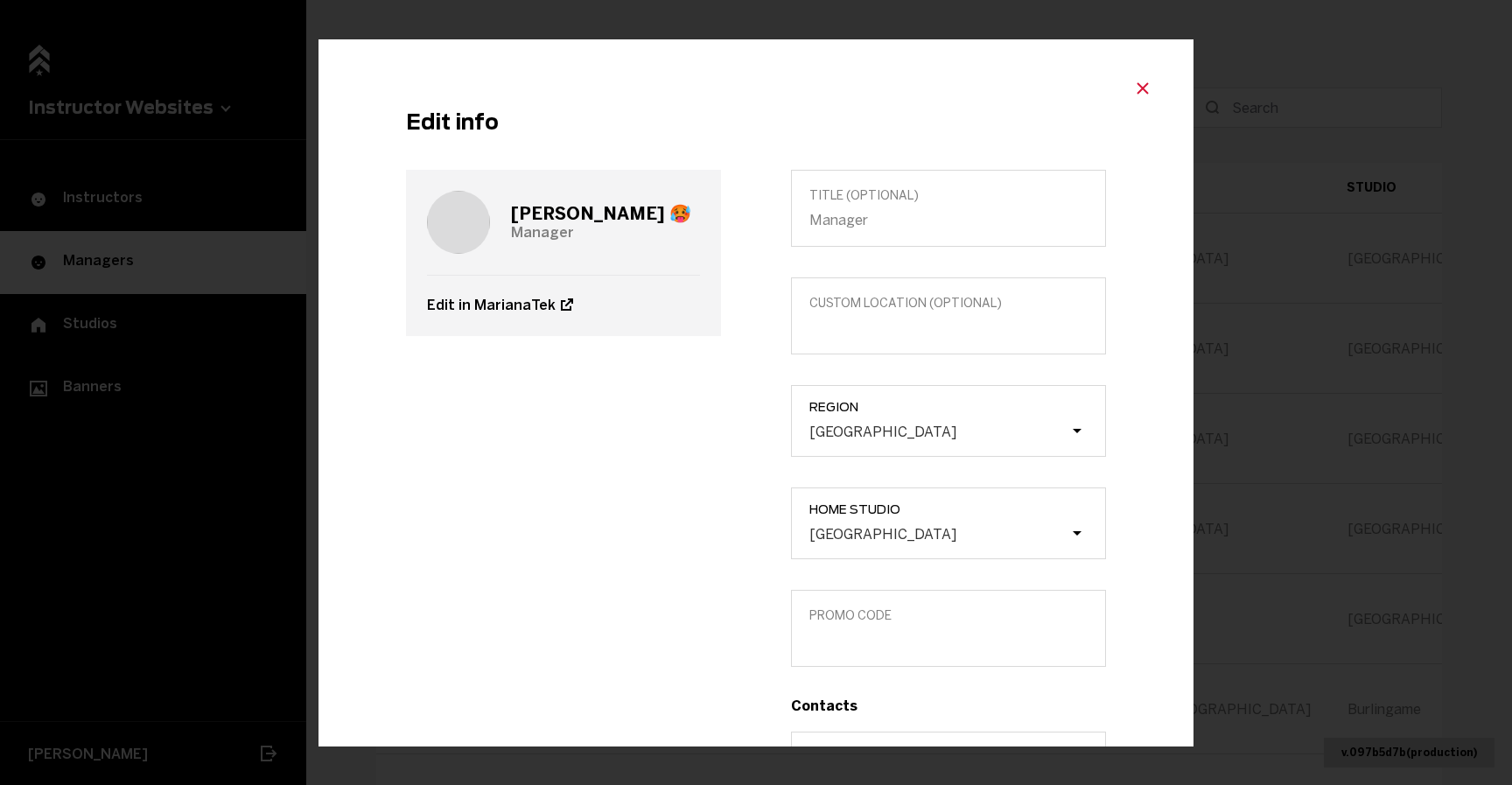 click 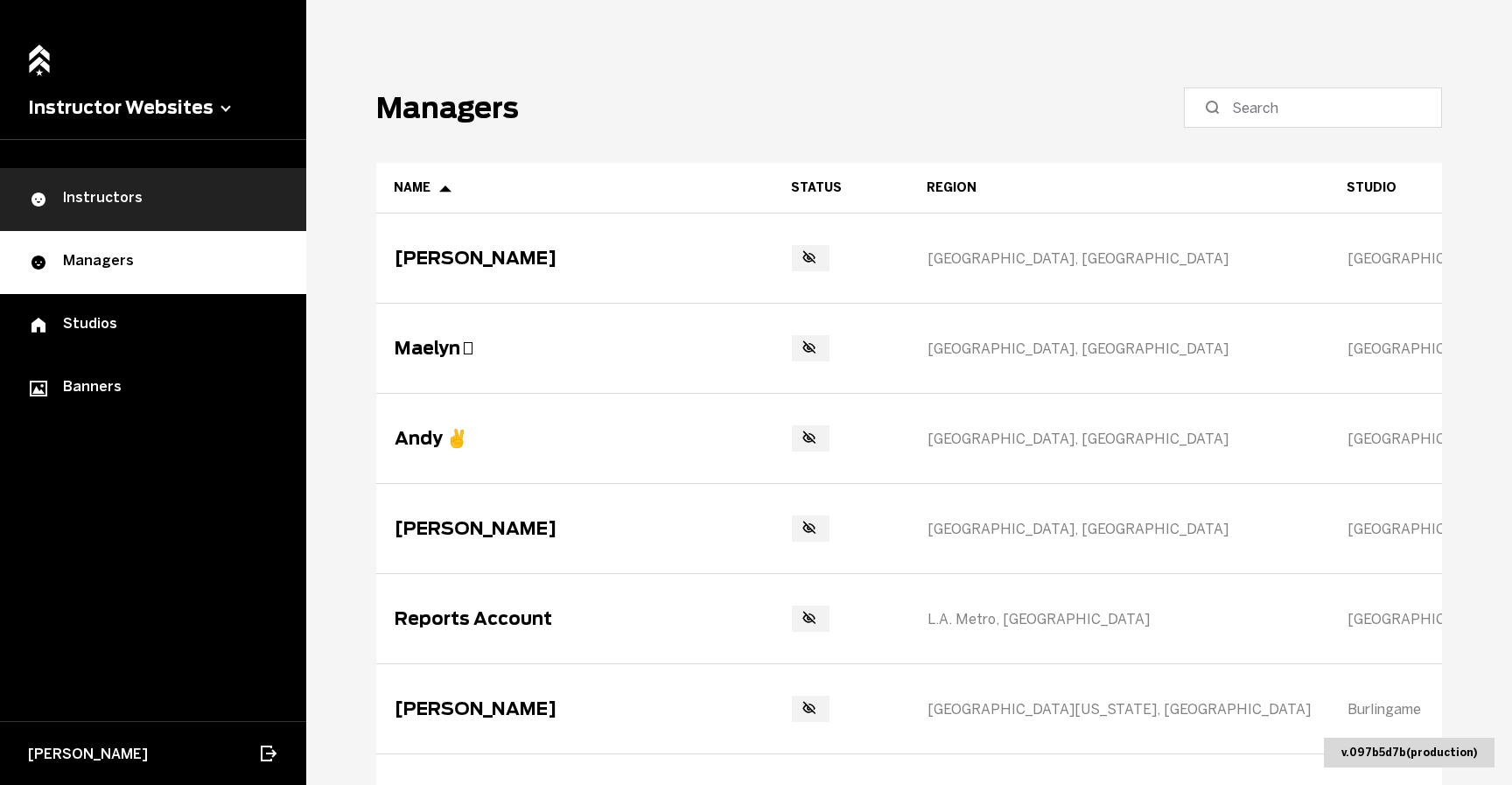 click on "Instructors" at bounding box center (153, 200) 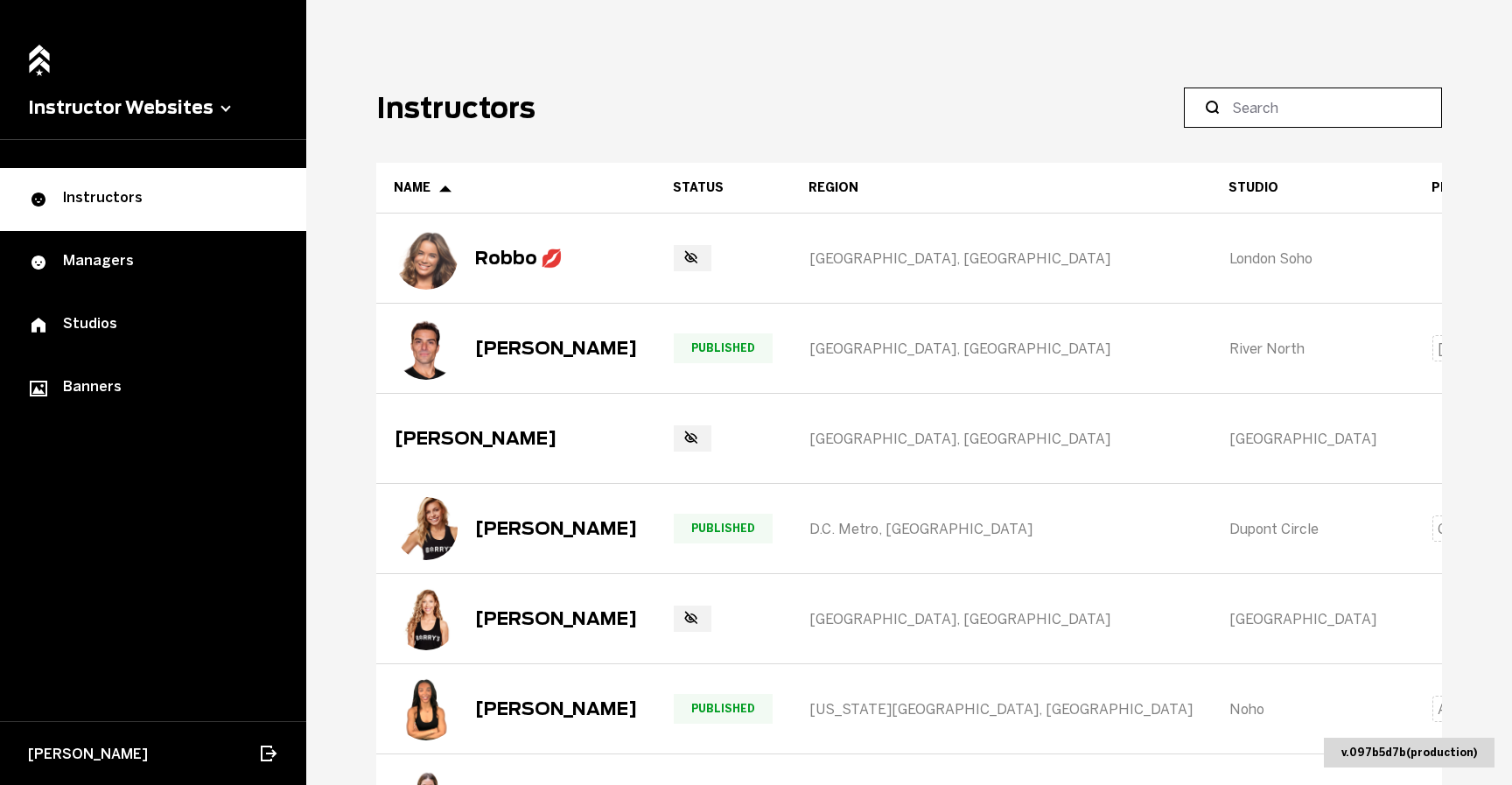 click at bounding box center (1319, 108) 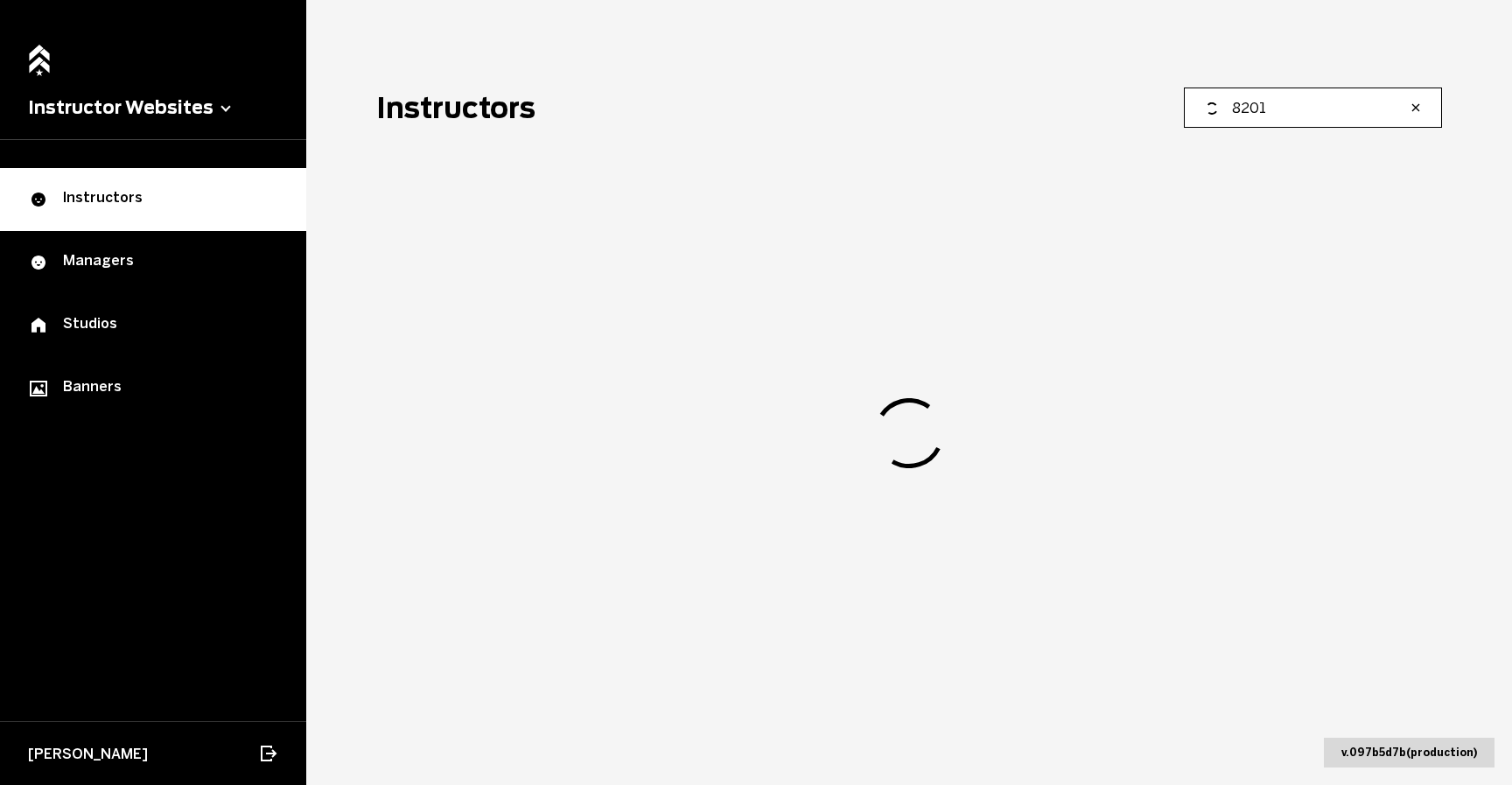 type on "8201" 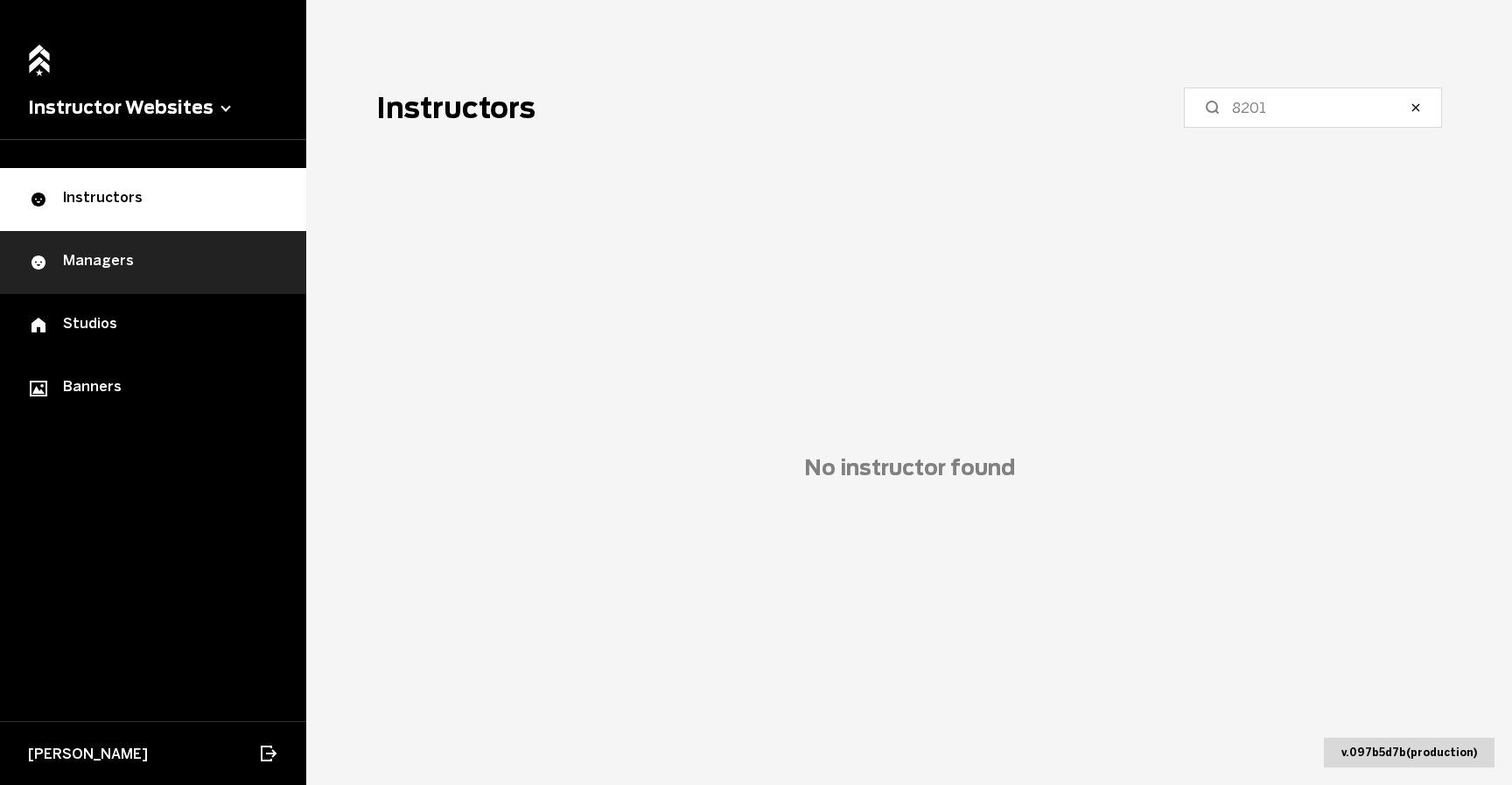 click on "Managers" at bounding box center [153, 263] 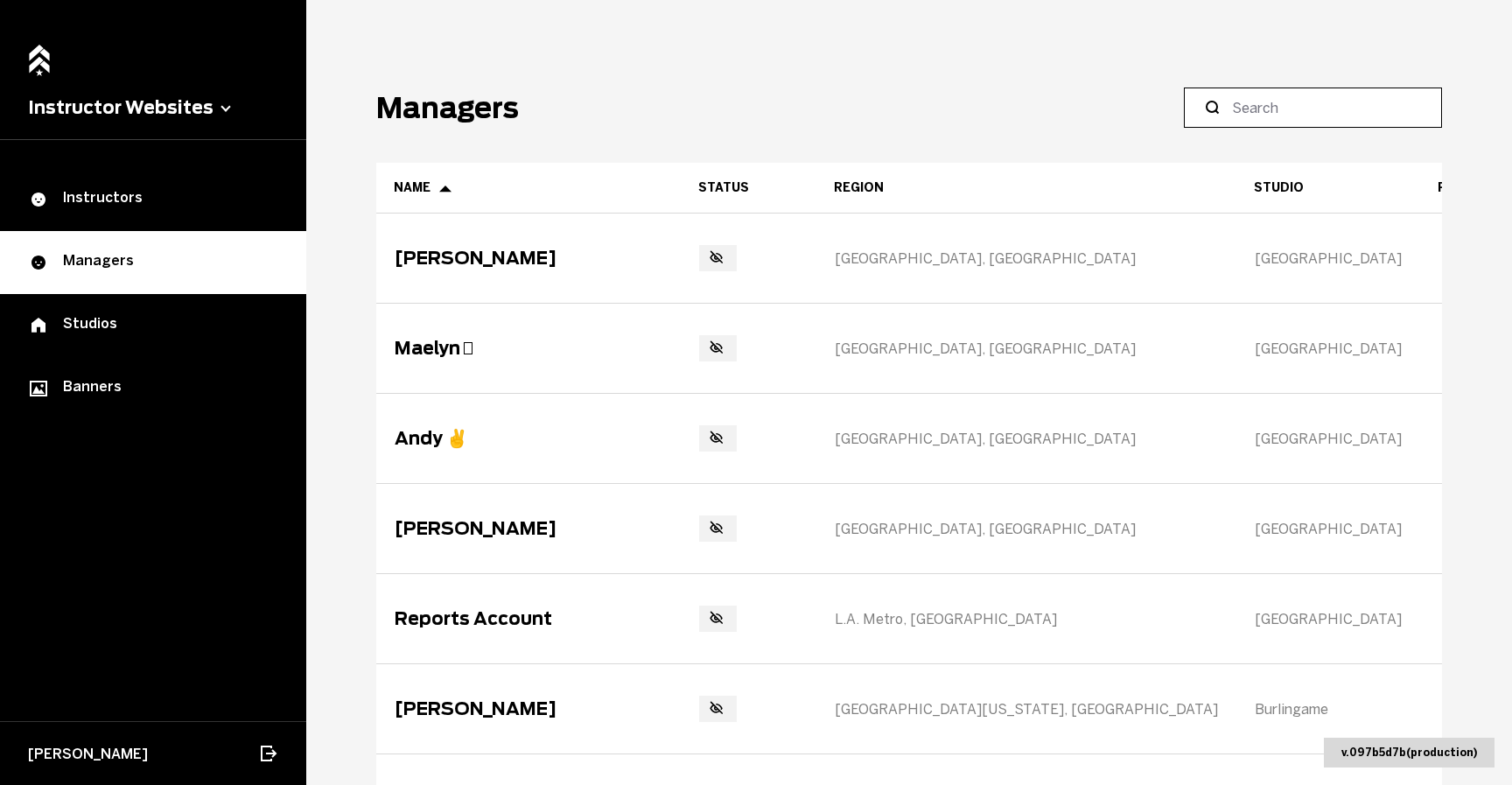 click at bounding box center [1319, 108] 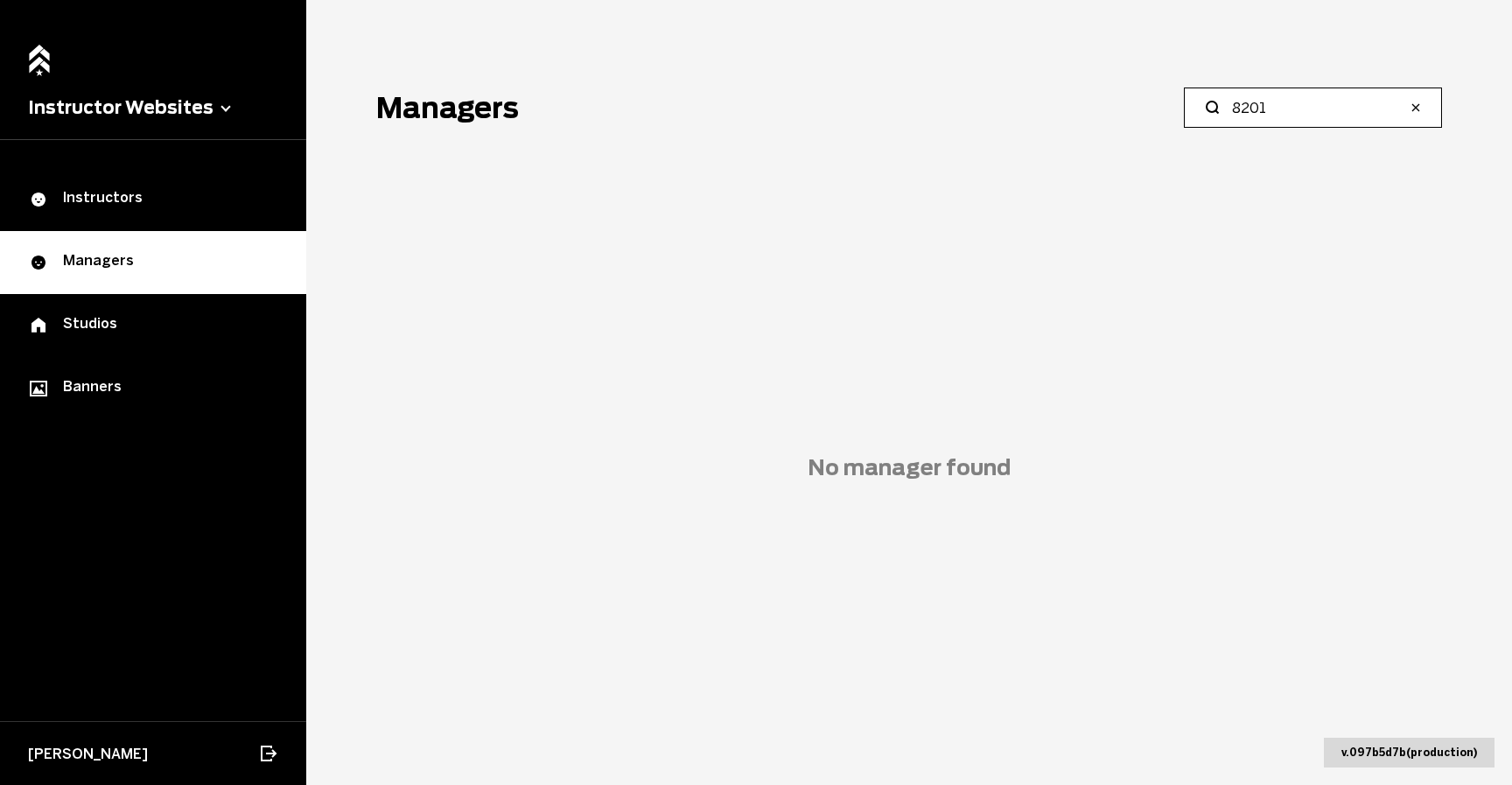 type on "8201" 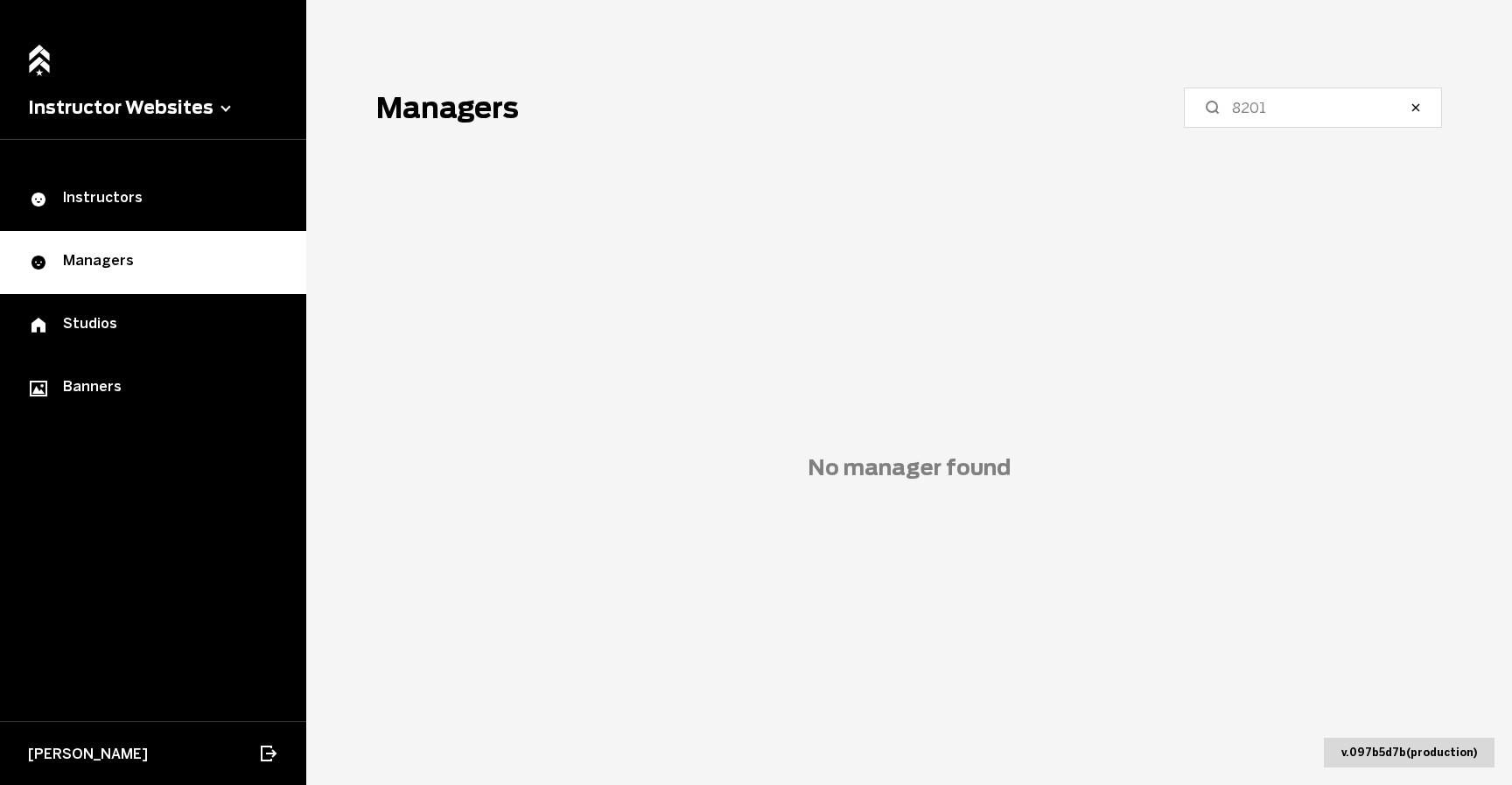click 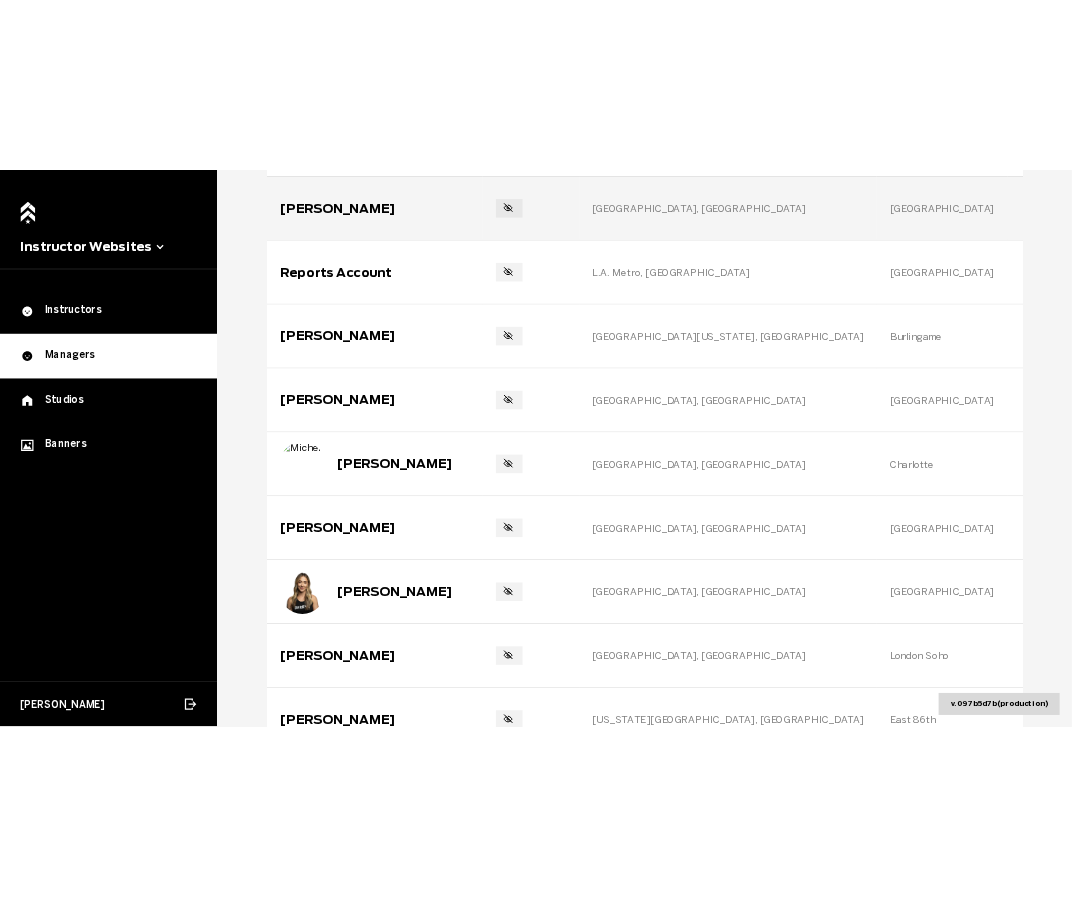 scroll, scrollTop: 553, scrollLeft: 0, axis: vertical 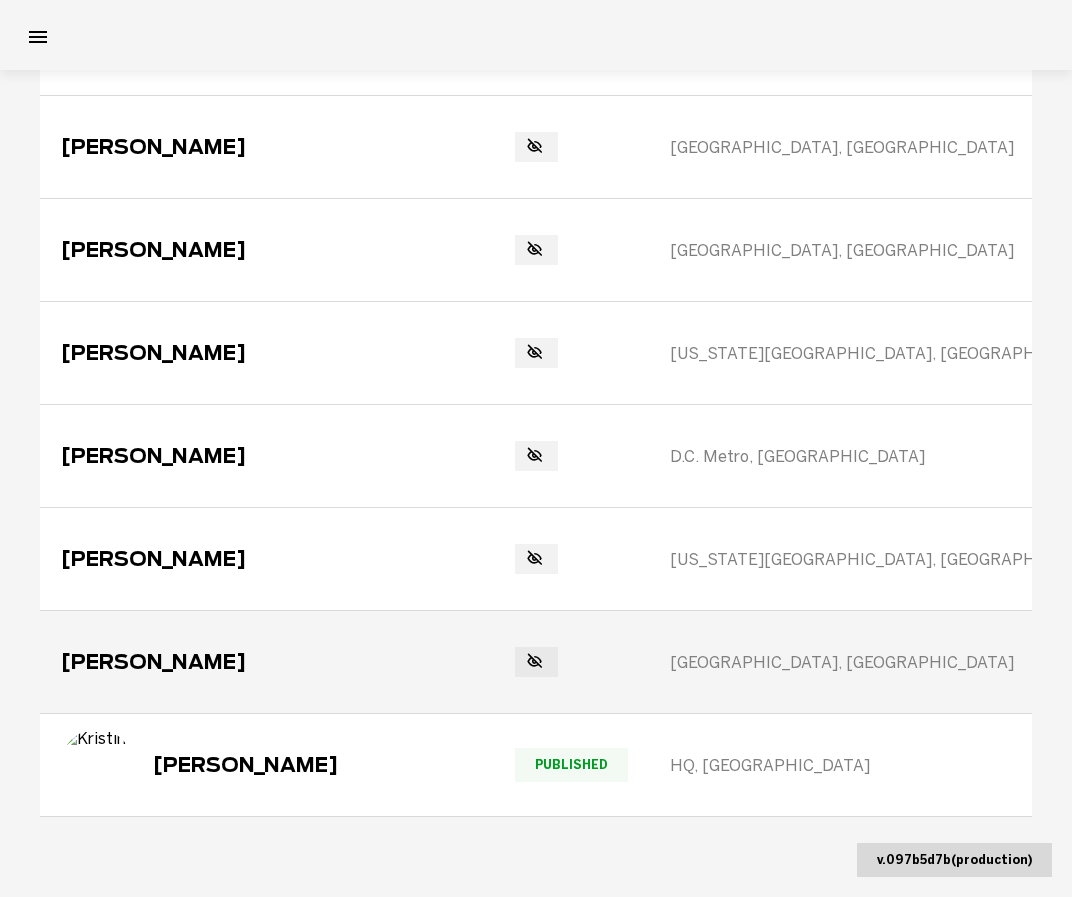 click on "[GEOGRAPHIC_DATA]" at bounding box center (1245, 662) 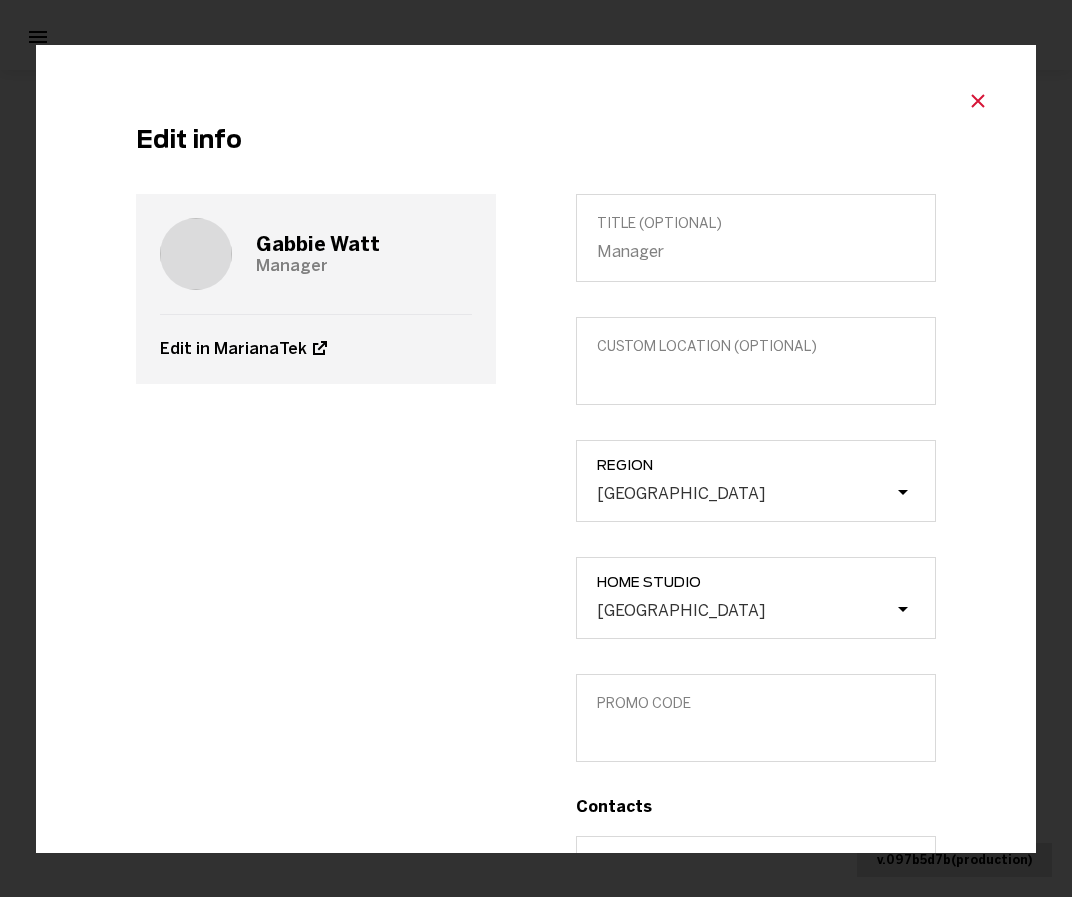 click 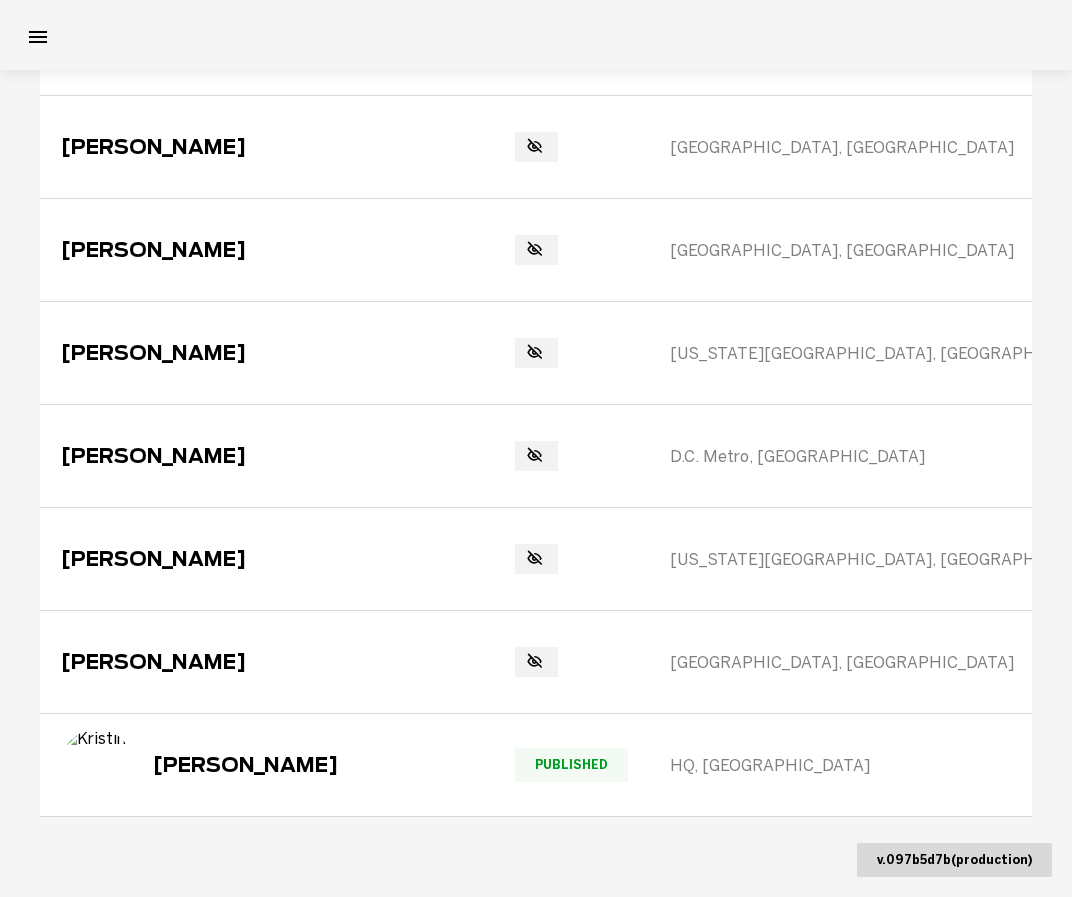 click on "Managers Name Status Region Studio Promo Code Mail Extra Socials [PERSON_NAME] 🥵 [GEOGRAPHIC_DATA], [GEOGRAPHIC_DATA] [GEOGRAPHIC_DATA] Central 0   links [GEOGRAPHIC_DATA] 🪩 [GEOGRAPHIC_DATA], [GEOGRAPHIC_DATA] [GEOGRAPHIC_DATA] 0   links Andy ✌️ [GEOGRAPHIC_DATA], [GEOGRAPHIC_DATA] [GEOGRAPHIC_DATA] East 0   links [PERSON_NAME] [GEOGRAPHIC_DATA], [GEOGRAPHIC_DATA] [GEOGRAPHIC_DATA] 0   links Reports Account L.A. Metro, [GEOGRAPHIC_DATA] Studio City 0   links [PERSON_NAME] [GEOGRAPHIC_DATA][US_STATE], [GEOGRAPHIC_DATA] Burlingame 0   links [PERSON_NAME] [GEOGRAPHIC_DATA], [GEOGRAPHIC_DATA] [GEOGRAPHIC_DATA] 0   links [PERSON_NAME] [PERSON_NAME], [GEOGRAPHIC_DATA] [PERSON_NAME] 0   links [PERSON_NAME] [GEOGRAPHIC_DATA], [GEOGRAPHIC_DATA] [GEOGRAPHIC_DATA] 0   links [PERSON_NAME][GEOGRAPHIC_DATA] [GEOGRAPHIC_DATA], [GEOGRAPHIC_DATA] [GEOGRAPHIC_DATA] 0   links [PERSON_NAME] [GEOGRAPHIC_DATA], [GEOGRAPHIC_DATA] [GEOGRAPHIC_DATA] Soho 0   links [PERSON_NAME] [US_STATE][GEOGRAPHIC_DATA], [GEOGRAPHIC_DATA] East 86th 0   links [PERSON_NAME] [GEOGRAPHIC_DATA], [GEOGRAPHIC_DATA] [GEOGRAPHIC_DATA] Downtown 0   links [PERSON_NAME], [GEOGRAPHIC_DATA] [GEOGRAPHIC_DATA] 0   links [PERSON_NAME] ™️ [US_STATE][GEOGRAPHIC_DATA], [GEOGRAPHIC_DATA] [GEOGRAPHIC_DATA] 0   links Poppy [GEOGRAPHIC_DATA] [GEOGRAPHIC_DATA], [GEOGRAPHIC_DATA] [GEOGRAPHIC_DATA] [GEOGRAPHIC_DATA] 0   links [PERSON_NAME] [GEOGRAPHIC_DATA], [GEOGRAPHIC_DATA] [GEOGRAPHIC_DATA] 0   links [PERSON_NAME] [GEOGRAPHIC_DATA], [GEOGRAPHIC_DATA] [GEOGRAPHIC_DATA] 0   links [PERSON_NAME][GEOGRAPHIC_DATA], [GEOGRAPHIC_DATA] 0   0" at bounding box center [536, 448] 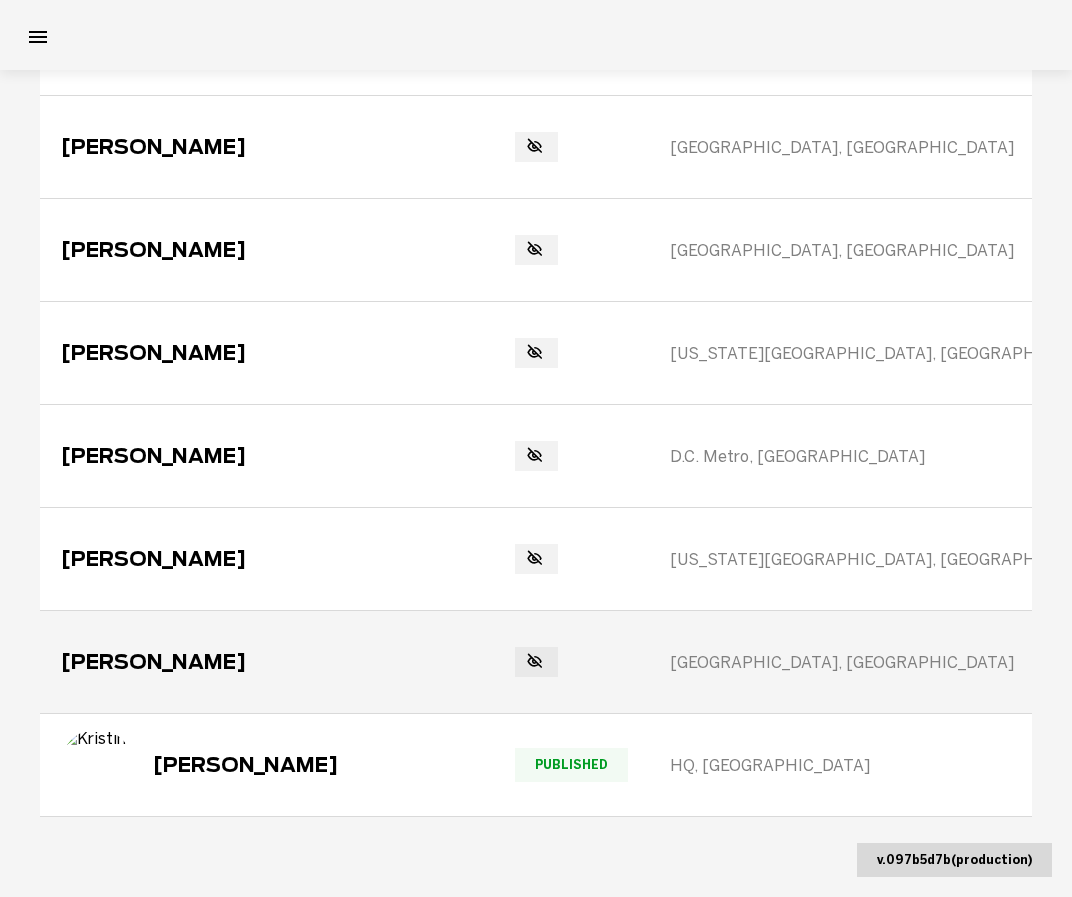 click on "[GEOGRAPHIC_DATA]" at bounding box center (1245, 662) 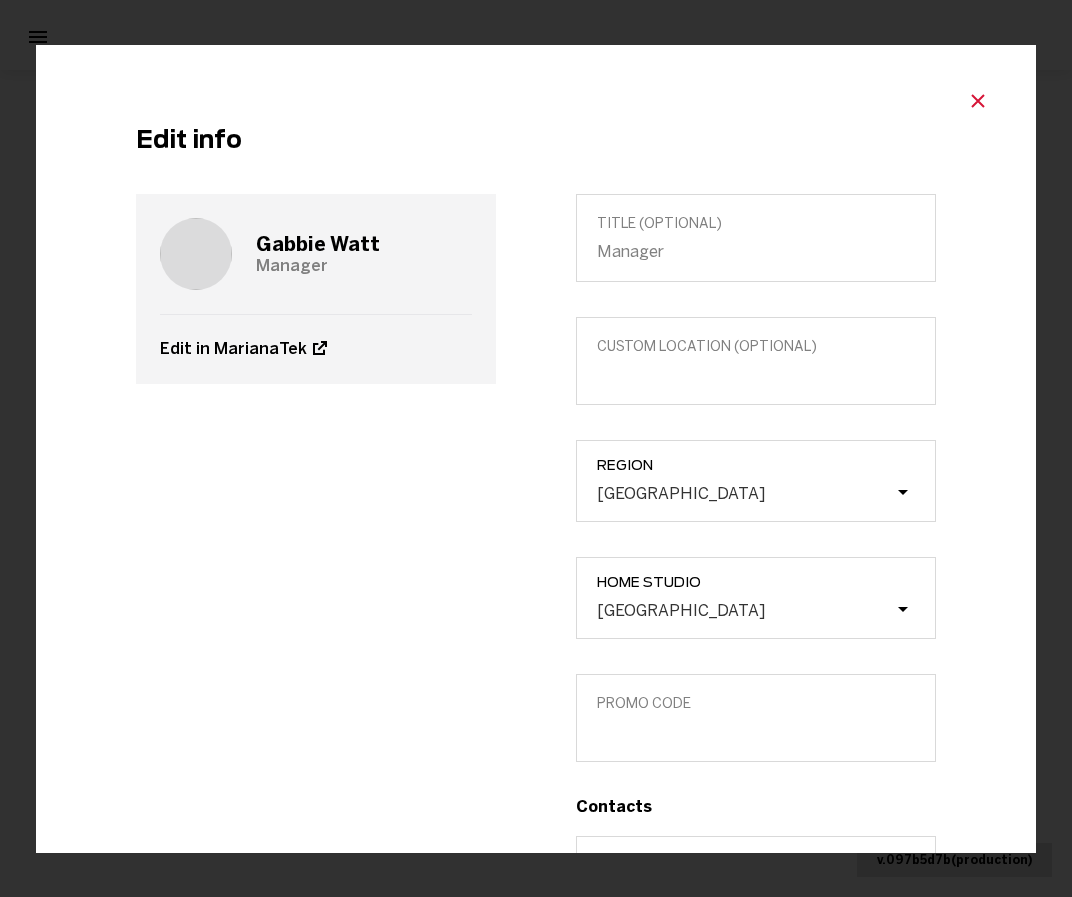 click 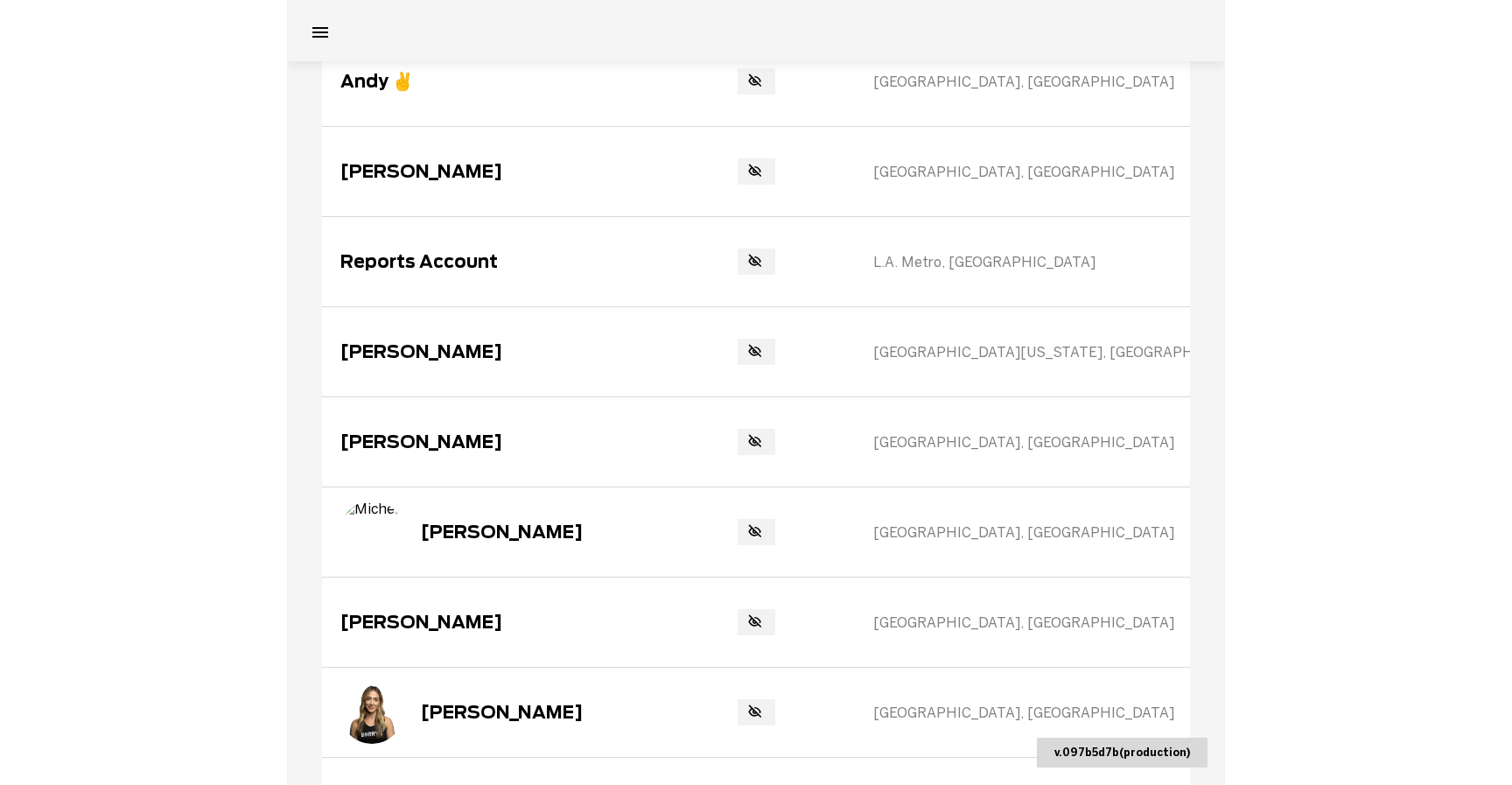 scroll, scrollTop: 0, scrollLeft: 0, axis: both 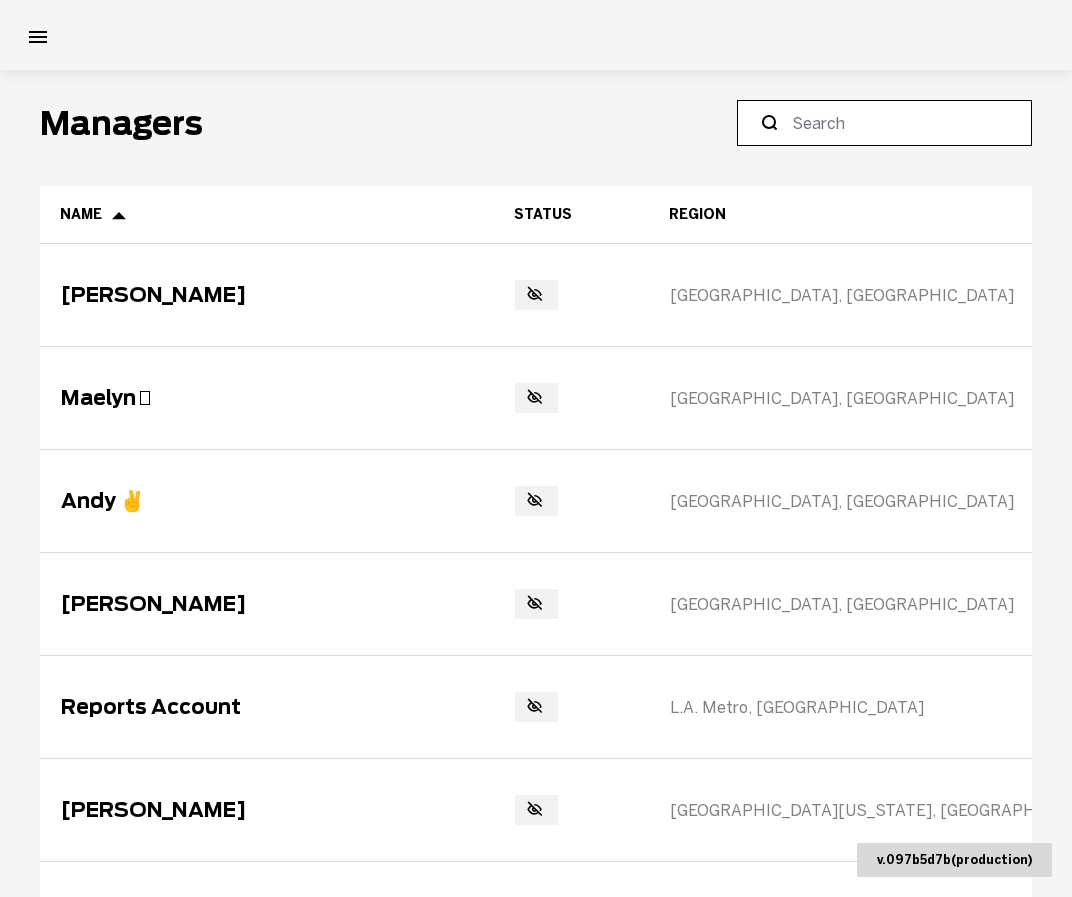 click at bounding box center [891, 123] 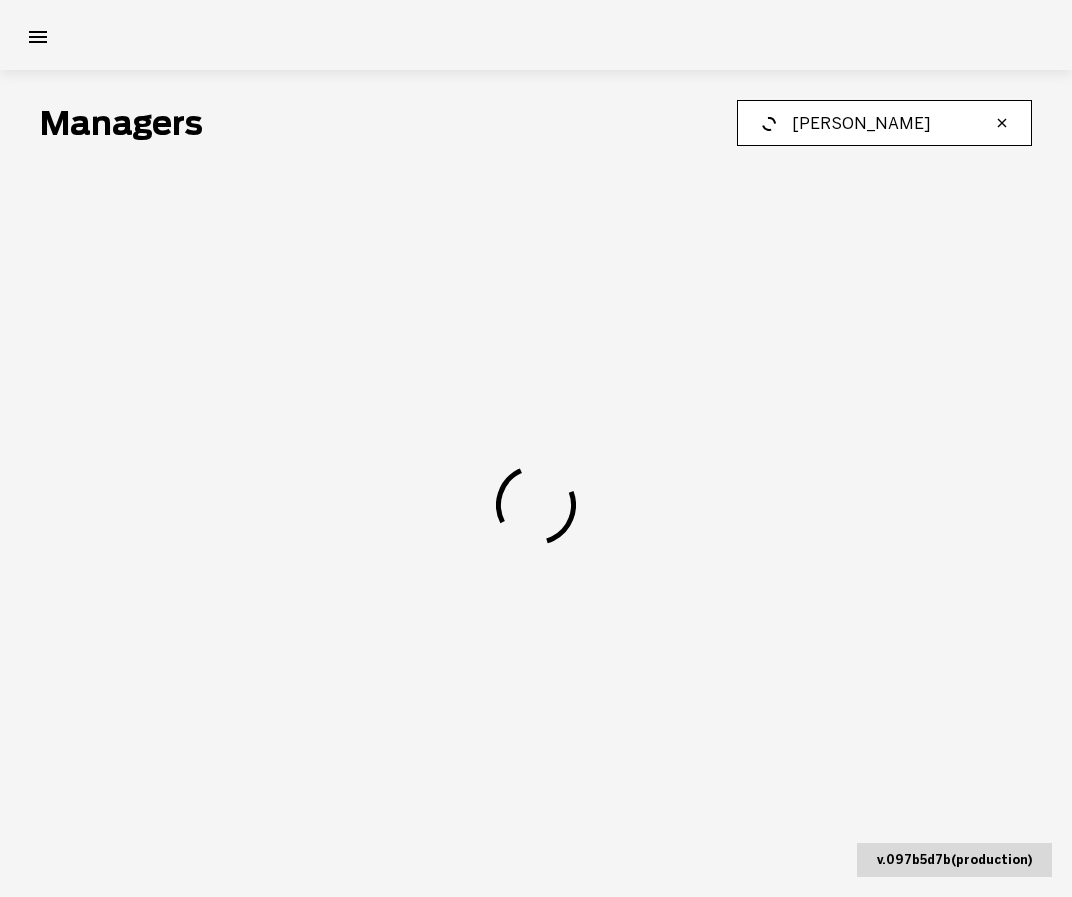 type on "[PERSON_NAME]" 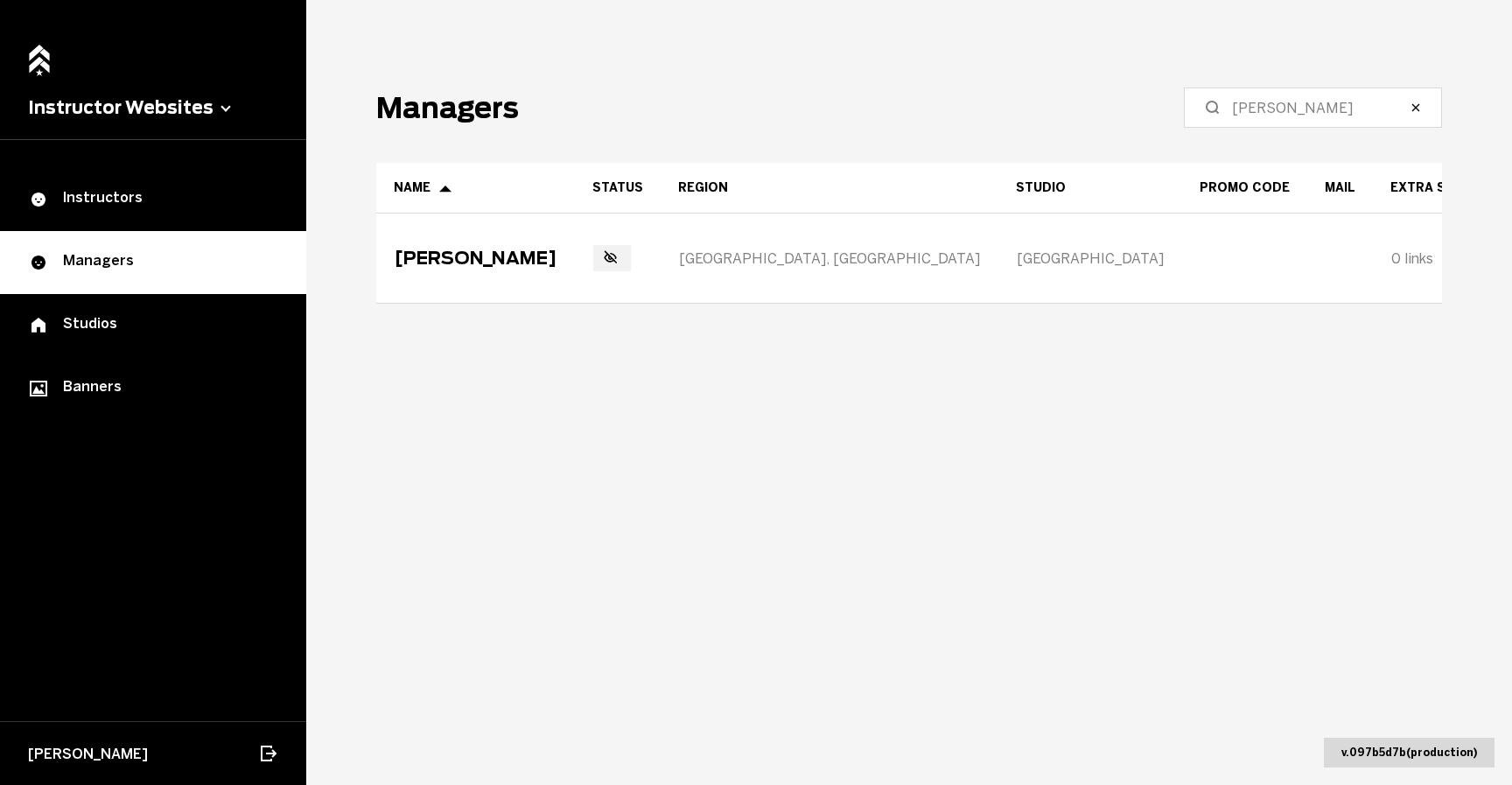 click 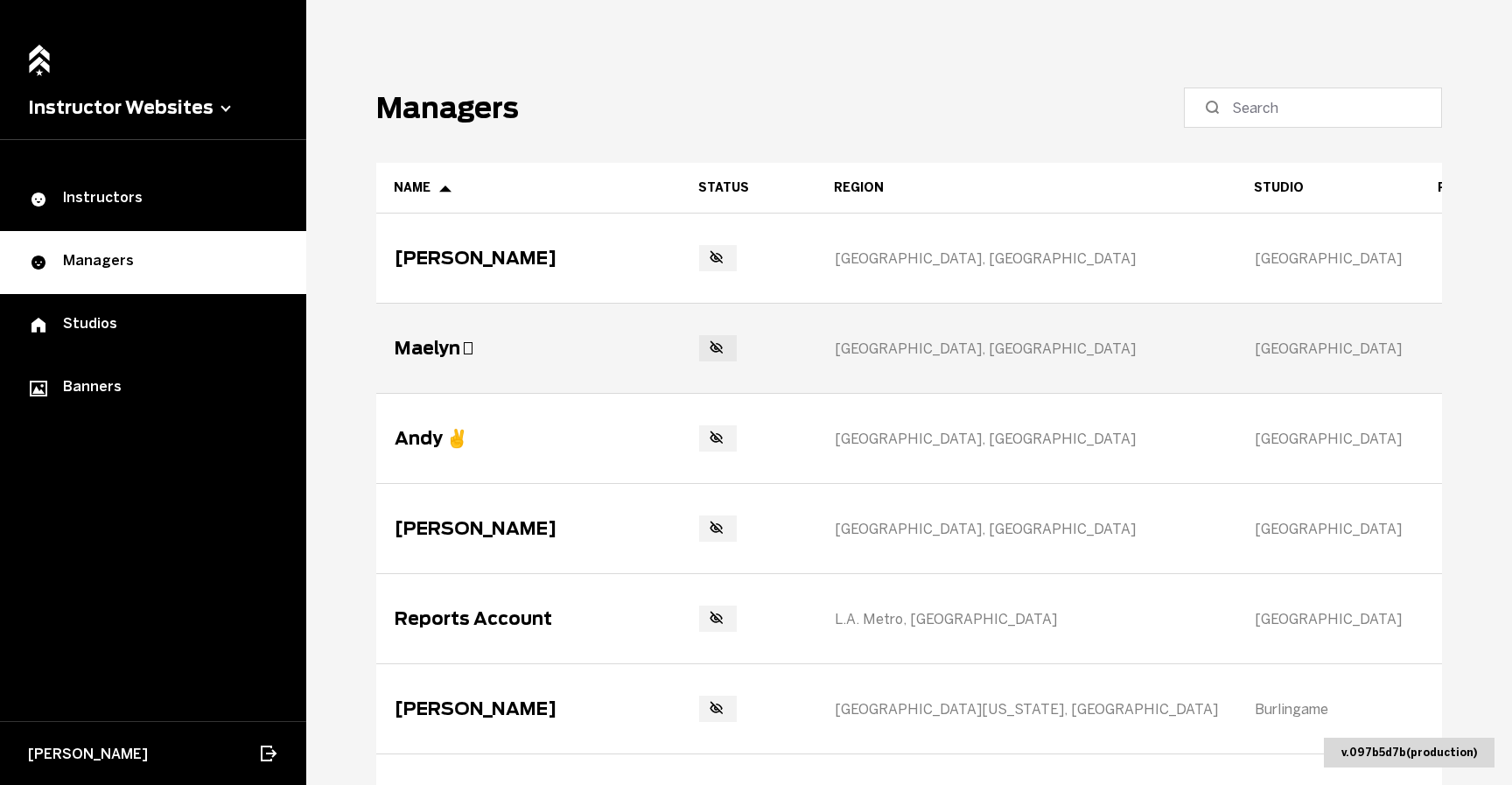 scroll, scrollTop: 1880, scrollLeft: 0, axis: vertical 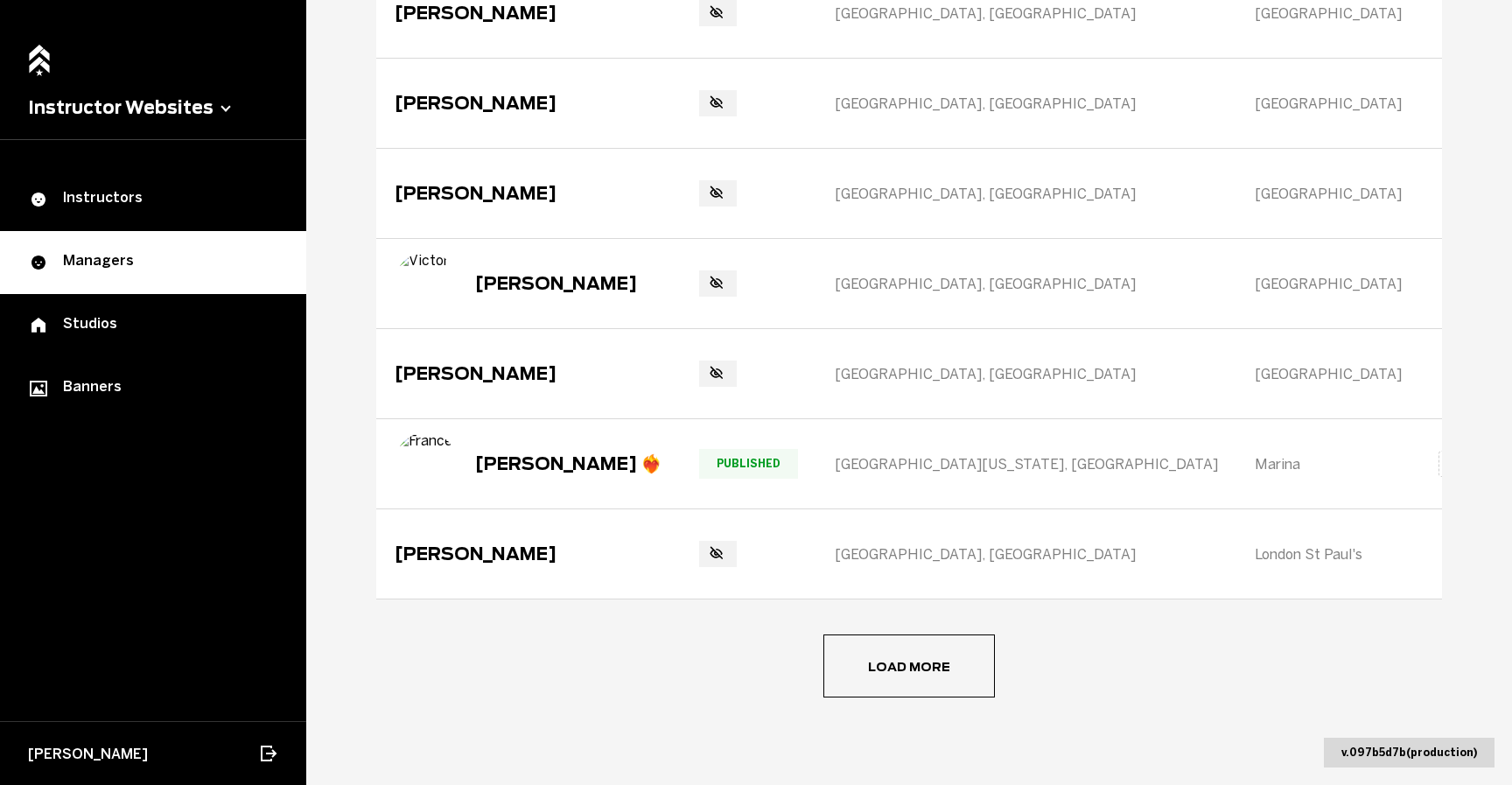 click on "Load more" at bounding box center (909, 666) 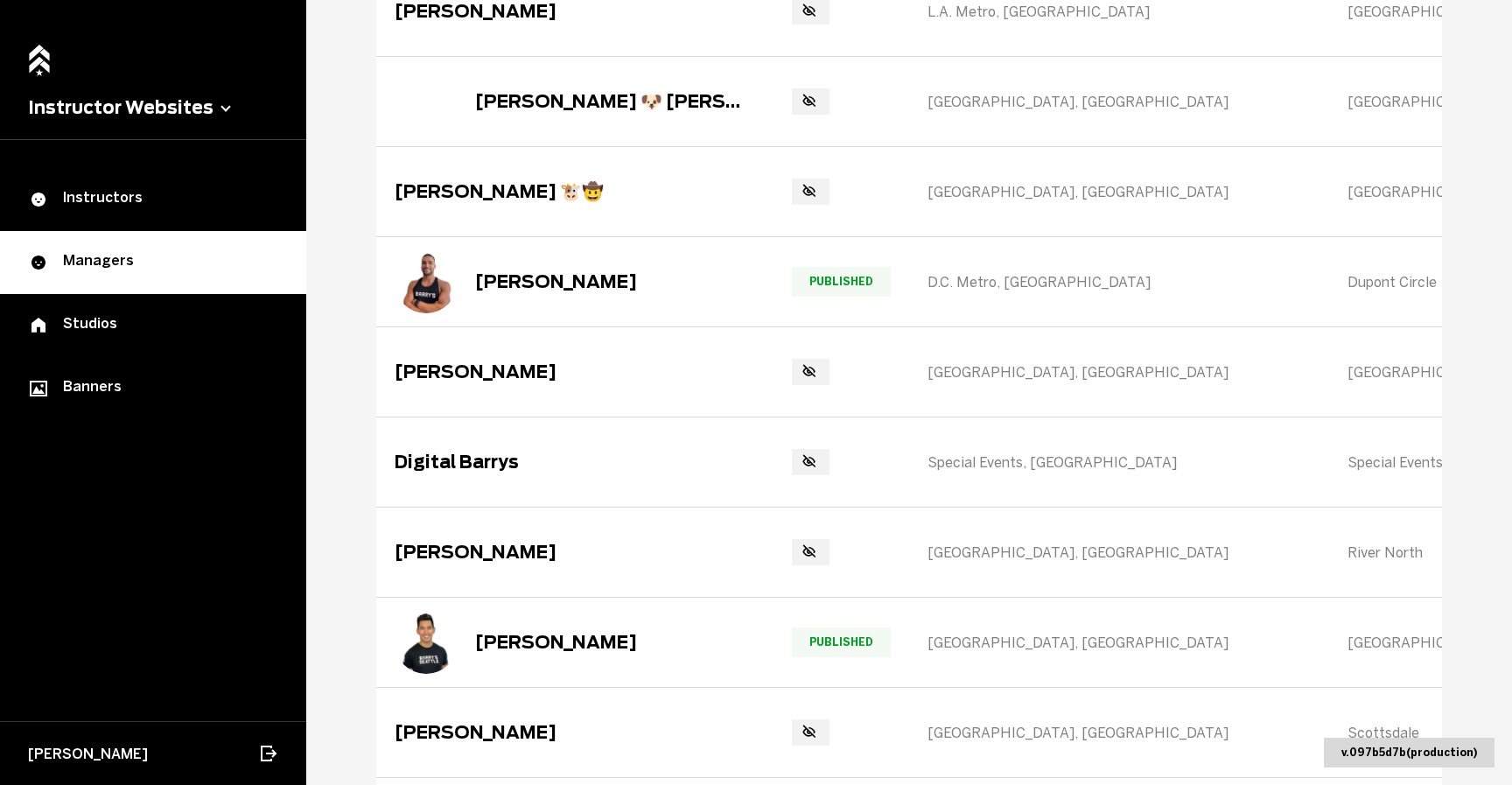 scroll, scrollTop: 4133, scrollLeft: 0, axis: vertical 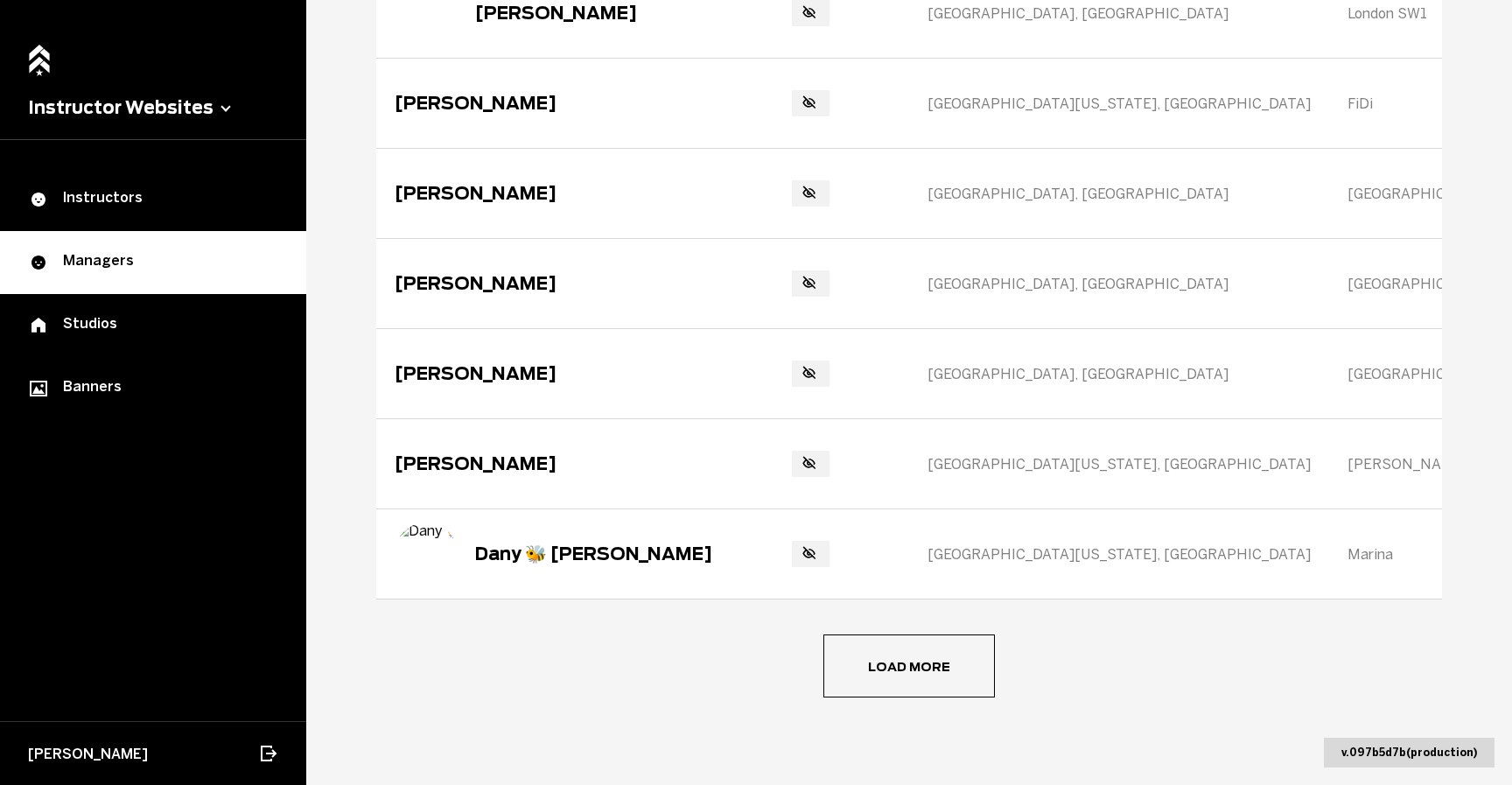 click on "Load more" at bounding box center (0, 0) 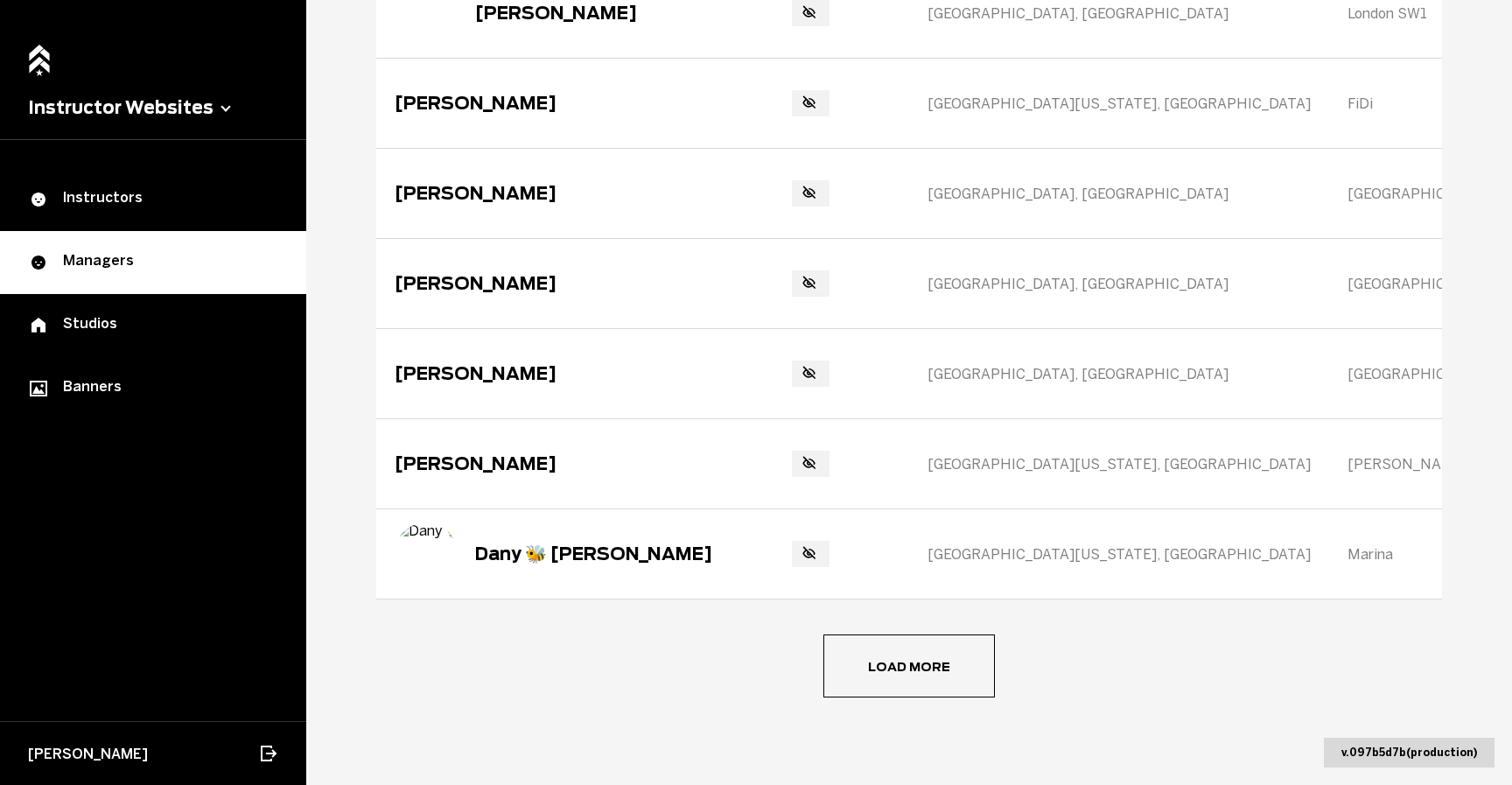 click on "Load more" at bounding box center (0, 0) 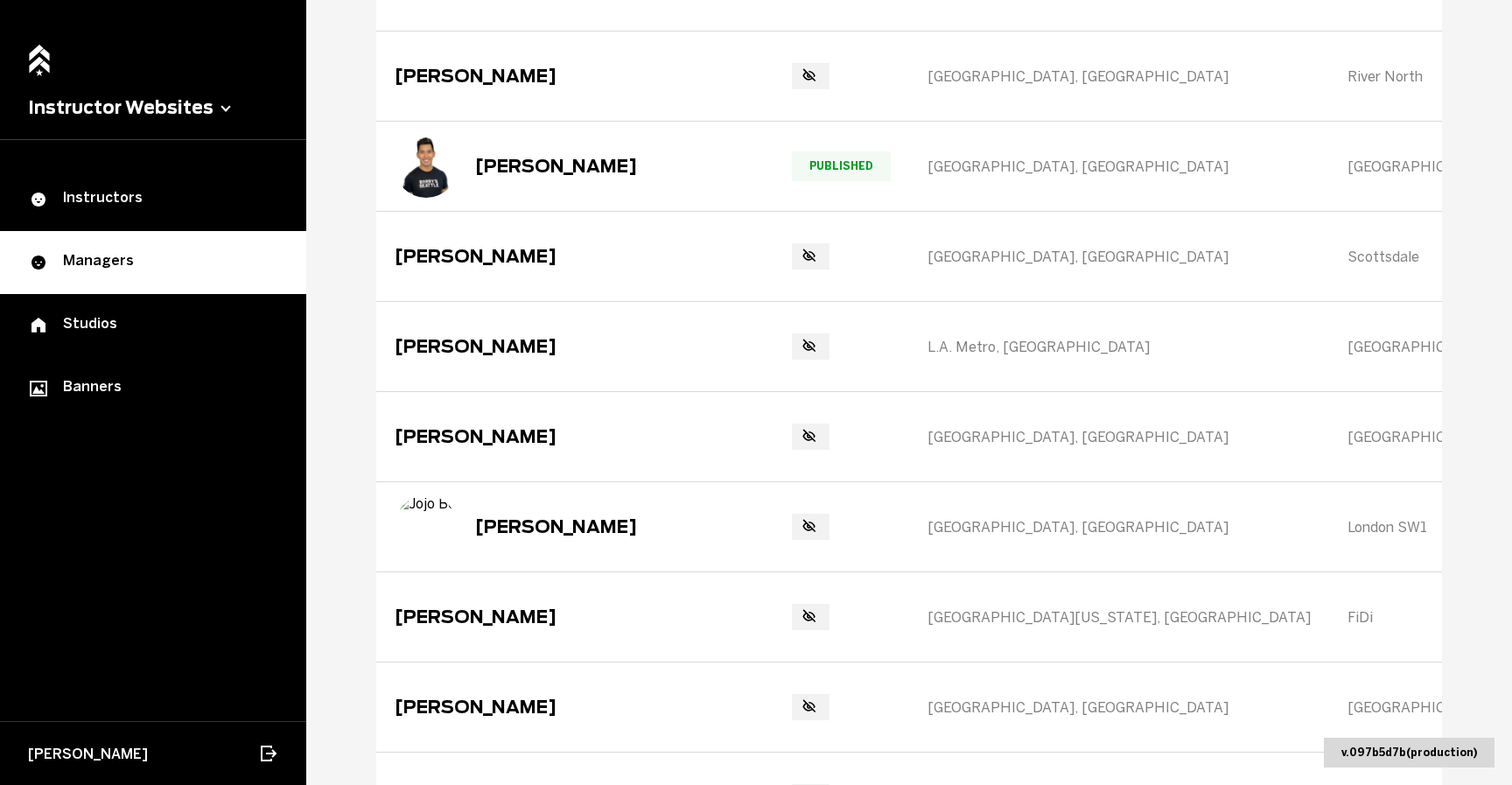 scroll, scrollTop: 4133, scrollLeft: 0, axis: vertical 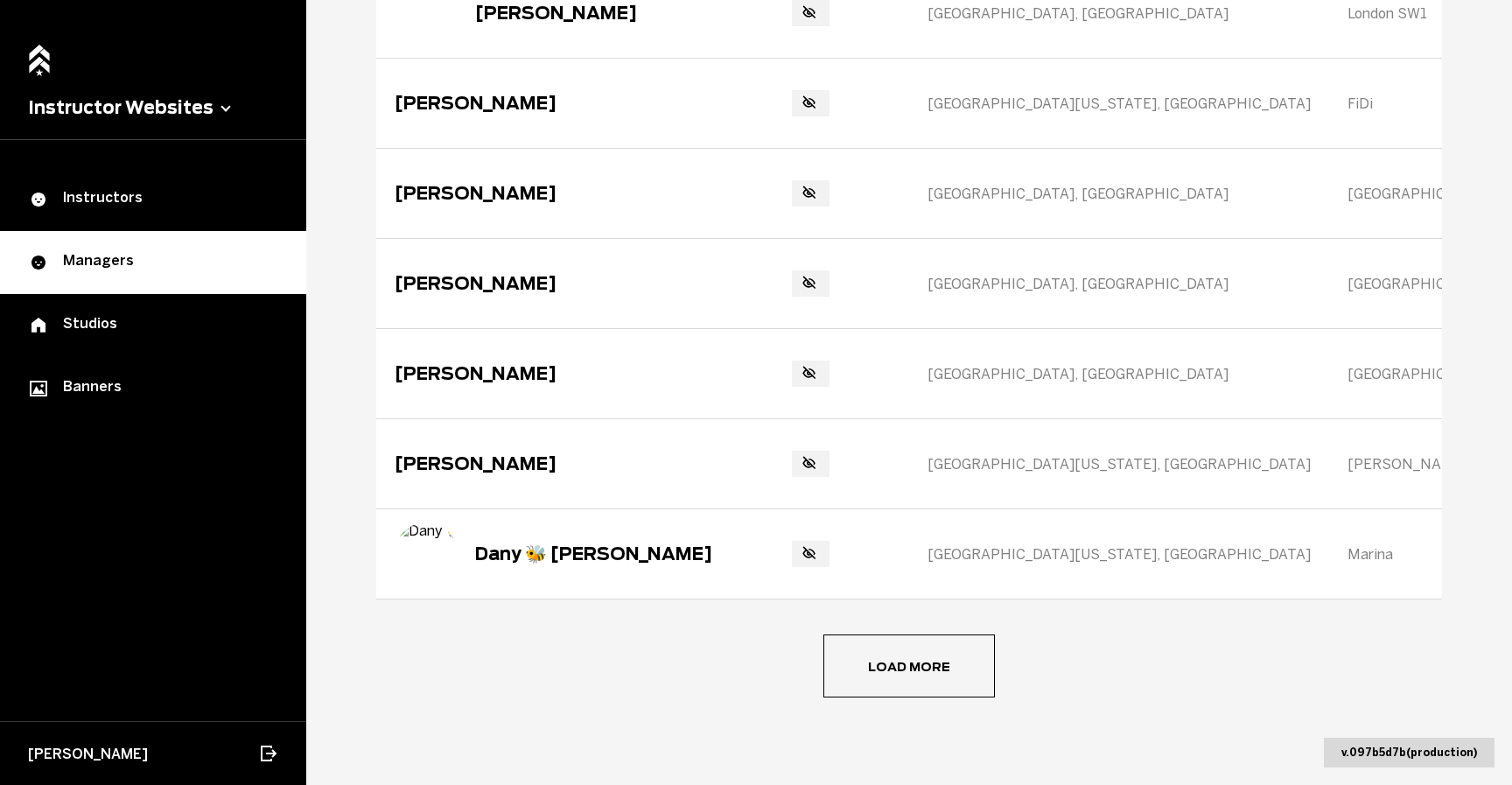 click on "Load more" at bounding box center (909, 666) 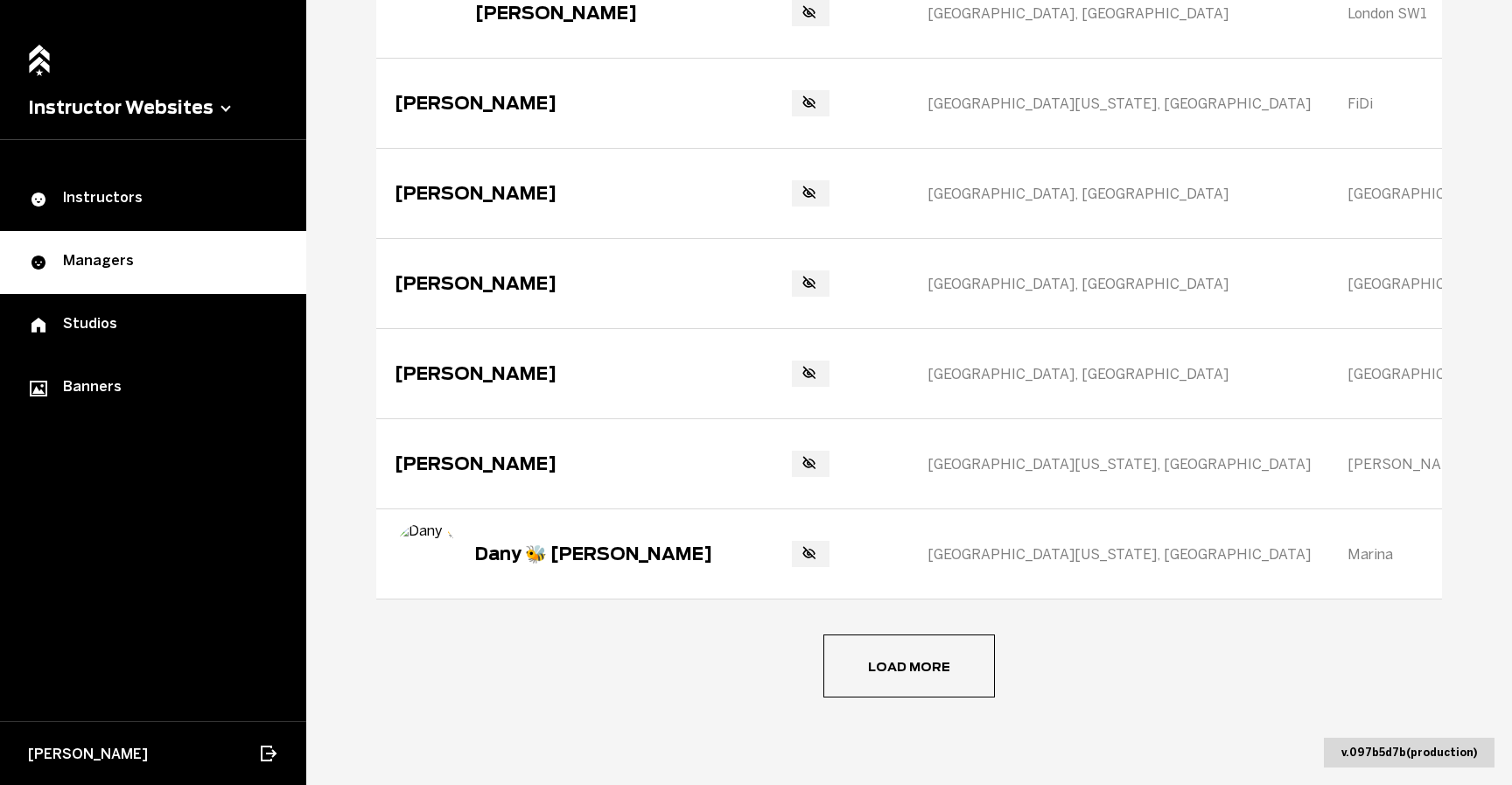click on "Load more" at bounding box center (909, 666) 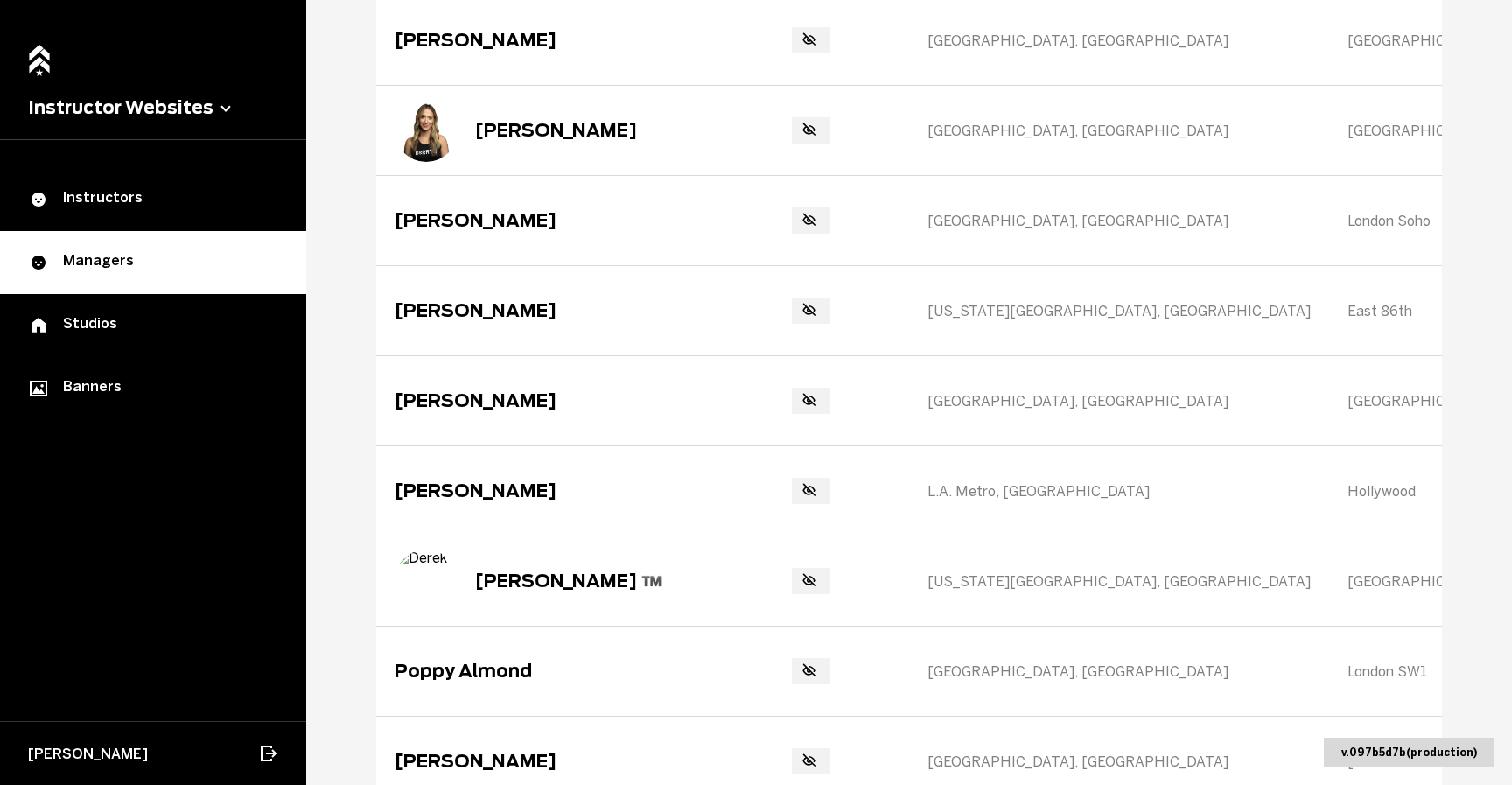 scroll, scrollTop: 0, scrollLeft: 0, axis: both 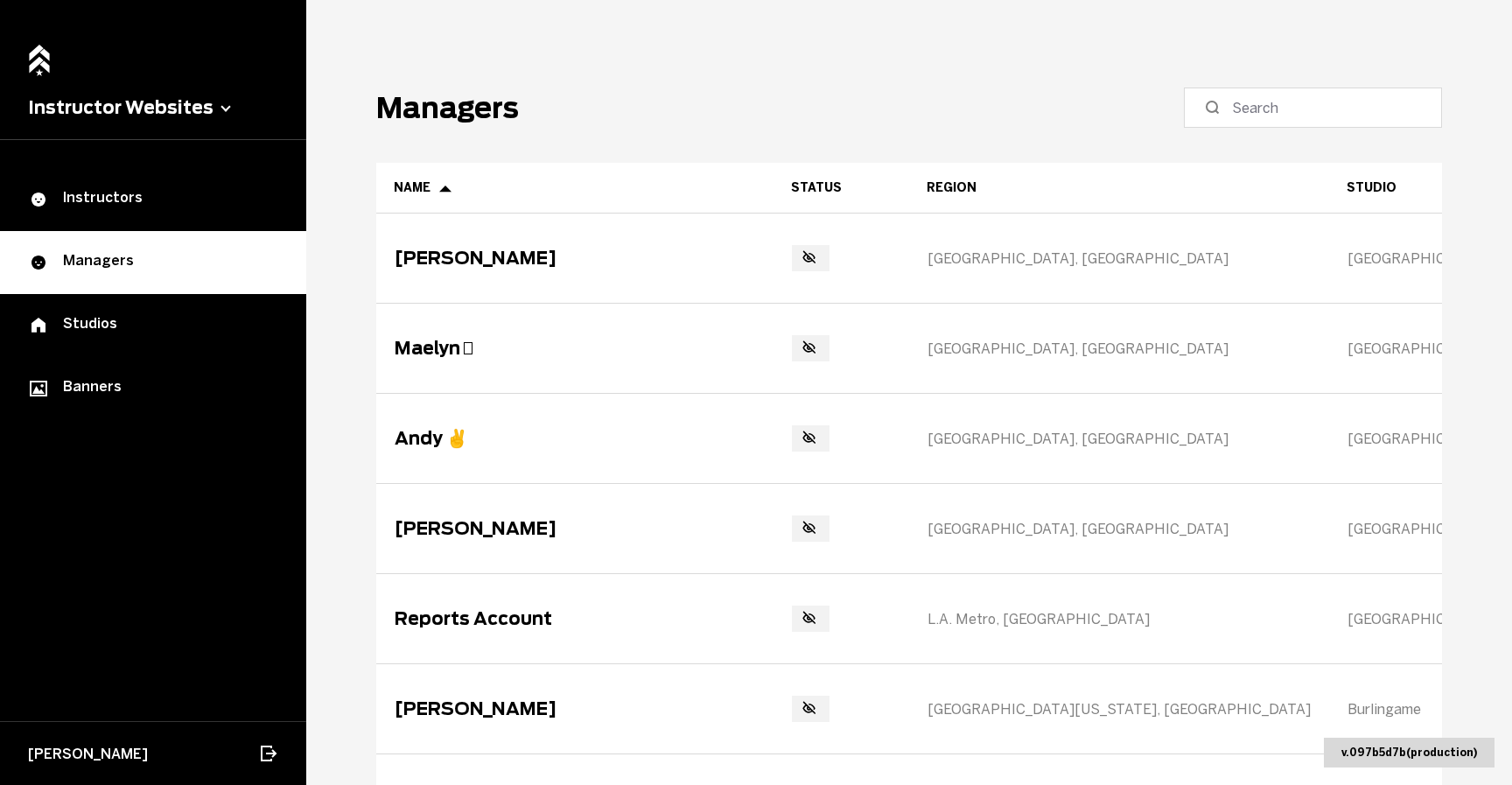 click on "Managers Name Status Region Studio Promo Code Mail Extra Socials [PERSON_NAME] 🥵 [GEOGRAPHIC_DATA], [GEOGRAPHIC_DATA] [GEOGRAPHIC_DATA] Central 0   links [GEOGRAPHIC_DATA] 🪩 [GEOGRAPHIC_DATA], [GEOGRAPHIC_DATA] [GEOGRAPHIC_DATA] 0   links Andy ✌️ [GEOGRAPHIC_DATA], [GEOGRAPHIC_DATA] [GEOGRAPHIC_DATA] East 0   links [PERSON_NAME] [GEOGRAPHIC_DATA], [GEOGRAPHIC_DATA] [GEOGRAPHIC_DATA] 0   links Reports Account L.A. Metro, [GEOGRAPHIC_DATA] Studio City 0   links [PERSON_NAME] [GEOGRAPHIC_DATA][US_STATE], [GEOGRAPHIC_DATA] Burlingame 0   links [PERSON_NAME] [GEOGRAPHIC_DATA], [GEOGRAPHIC_DATA] [GEOGRAPHIC_DATA] 0   links [PERSON_NAME] [PERSON_NAME], [GEOGRAPHIC_DATA] [PERSON_NAME] 0   links [PERSON_NAME] [GEOGRAPHIC_DATA], [GEOGRAPHIC_DATA] [GEOGRAPHIC_DATA] 0   links [PERSON_NAME][GEOGRAPHIC_DATA] [GEOGRAPHIC_DATA], [GEOGRAPHIC_DATA] [GEOGRAPHIC_DATA] 0   links [PERSON_NAME] [GEOGRAPHIC_DATA], [GEOGRAPHIC_DATA] [GEOGRAPHIC_DATA] Soho 0   links [PERSON_NAME] [US_STATE][GEOGRAPHIC_DATA], [GEOGRAPHIC_DATA] East 86th 0   links [PERSON_NAME] [GEOGRAPHIC_DATA], [GEOGRAPHIC_DATA] [GEOGRAPHIC_DATA] Downtown 0   links [PERSON_NAME], [GEOGRAPHIC_DATA] [GEOGRAPHIC_DATA] 0   links [PERSON_NAME] ™️ [US_STATE][GEOGRAPHIC_DATA], [GEOGRAPHIC_DATA] [GEOGRAPHIC_DATA] 0   links Poppy [GEOGRAPHIC_DATA] [GEOGRAPHIC_DATA], [GEOGRAPHIC_DATA] [GEOGRAPHIC_DATA] [GEOGRAPHIC_DATA] 0   links [PERSON_NAME] [GEOGRAPHIC_DATA], [GEOGRAPHIC_DATA] [GEOGRAPHIC_DATA] 0   links [PERSON_NAME] [GEOGRAPHIC_DATA], [GEOGRAPHIC_DATA] [GEOGRAPHIC_DATA] 0   links [PERSON_NAME][GEOGRAPHIC_DATA], [GEOGRAPHIC_DATA] 0   0" at bounding box center (909, 392) 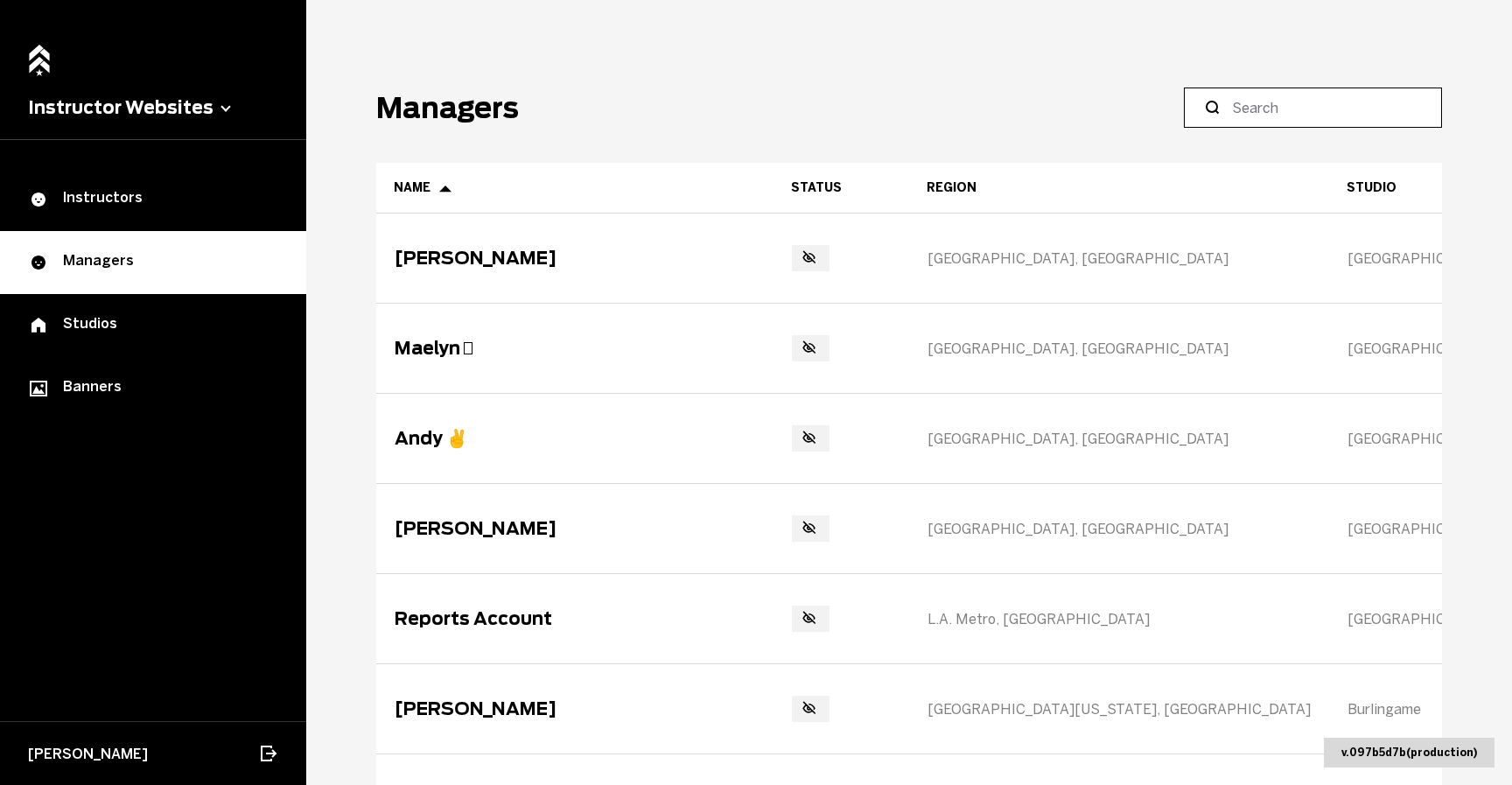 click at bounding box center (1319, 108) 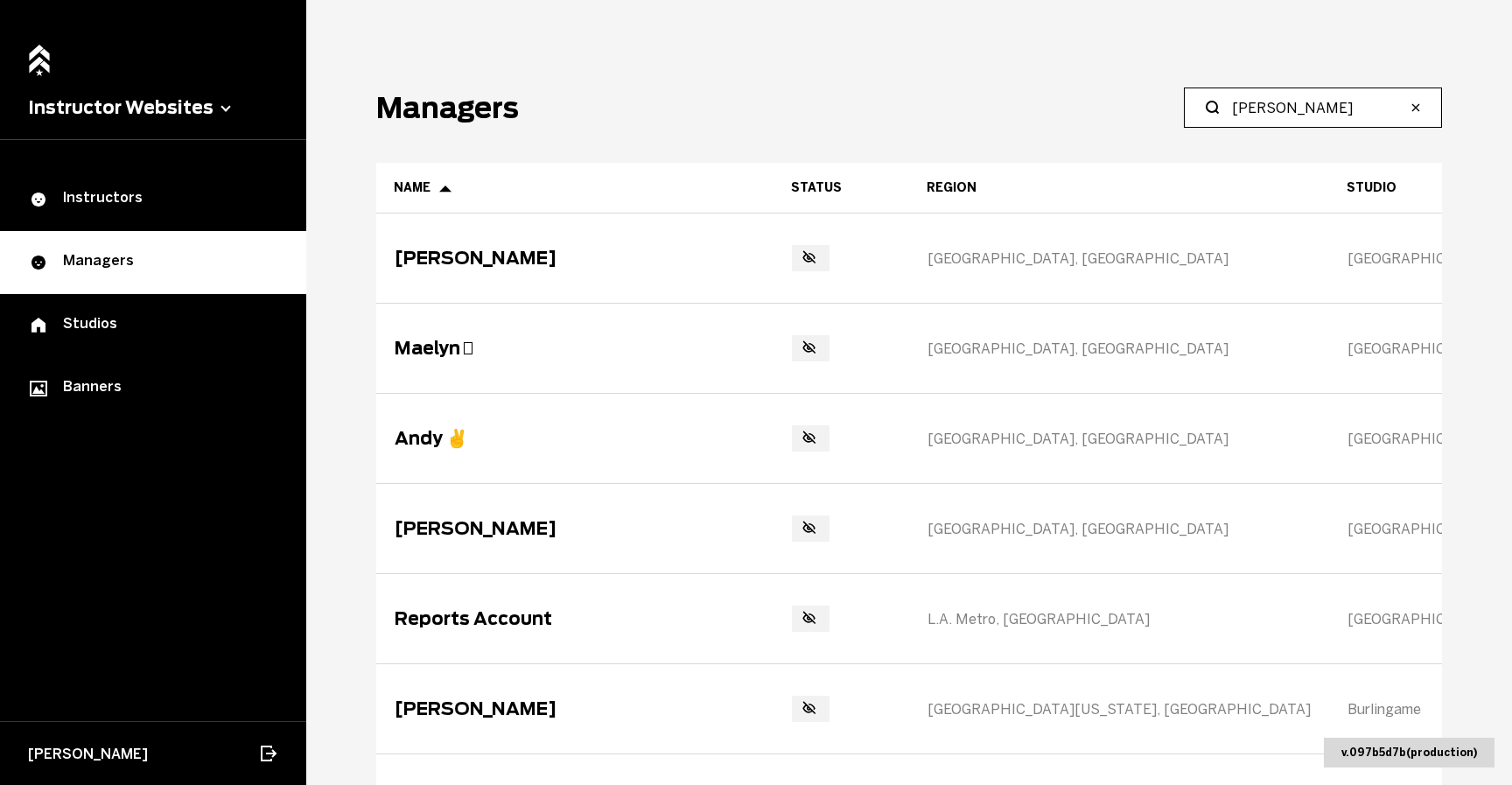 type on "[PERSON_NAME]" 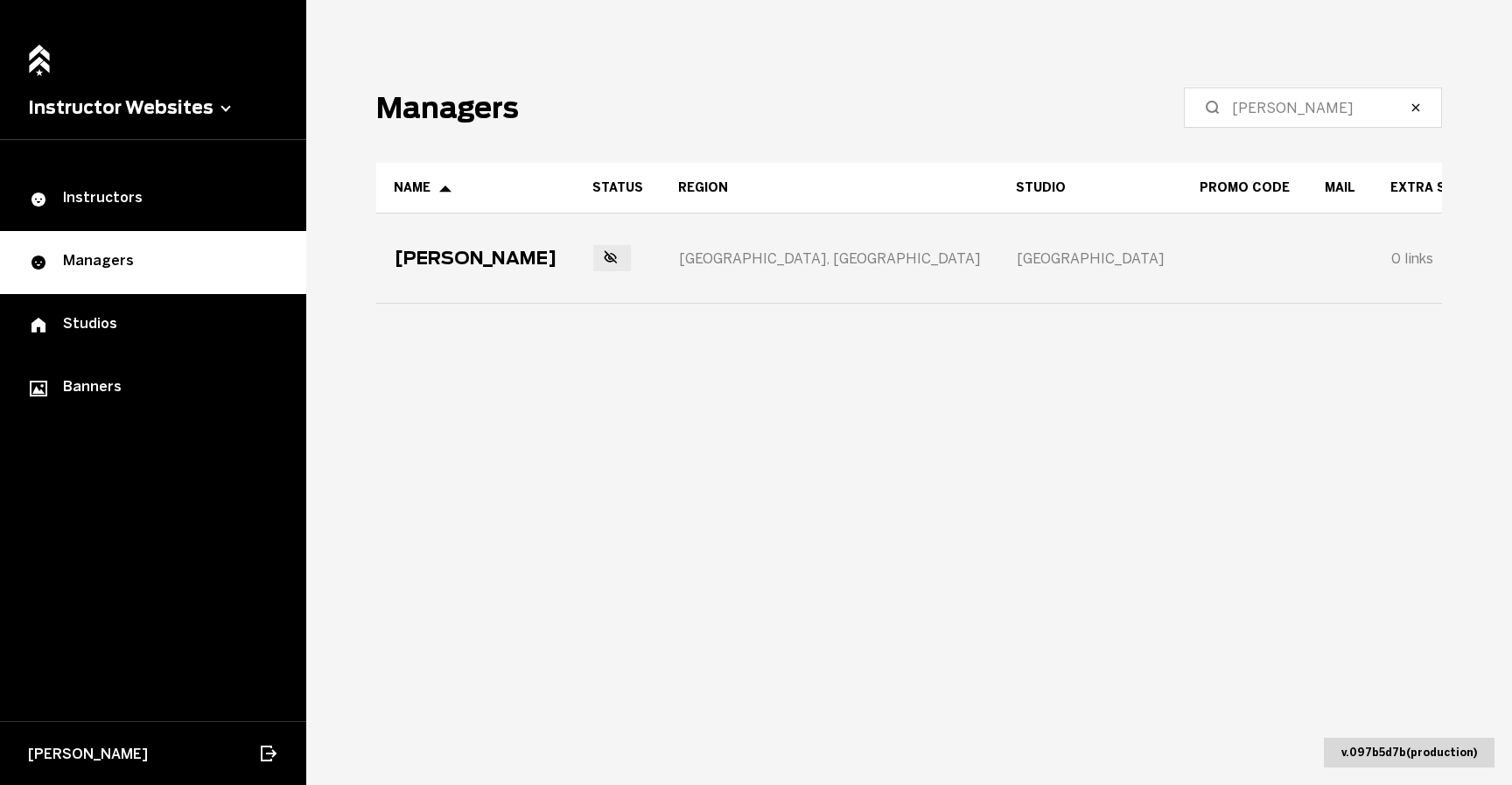 click on "[PERSON_NAME]" at bounding box center (475, 258) 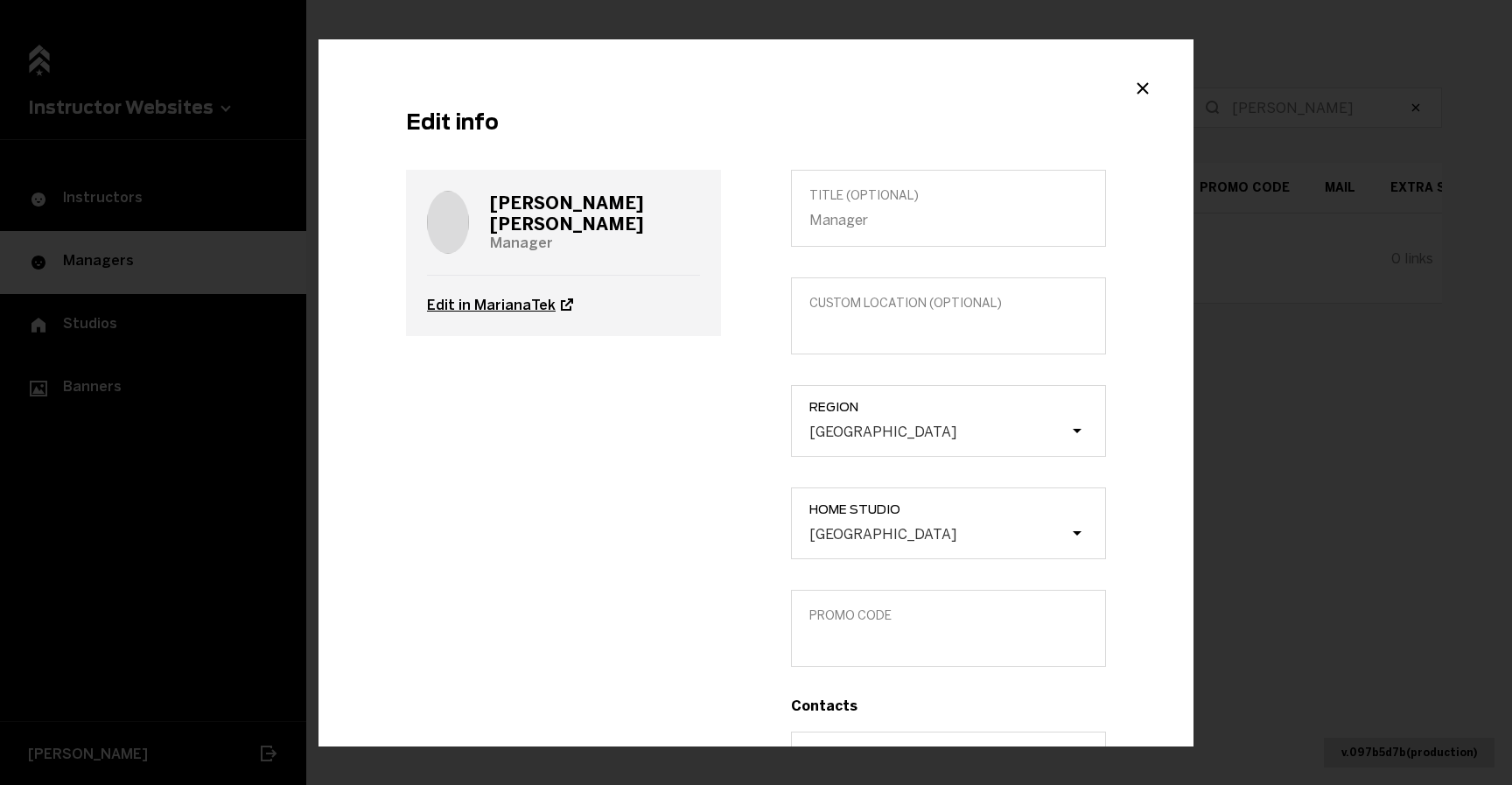 click on "Edit in MarianaTek" at bounding box center [564, 305] 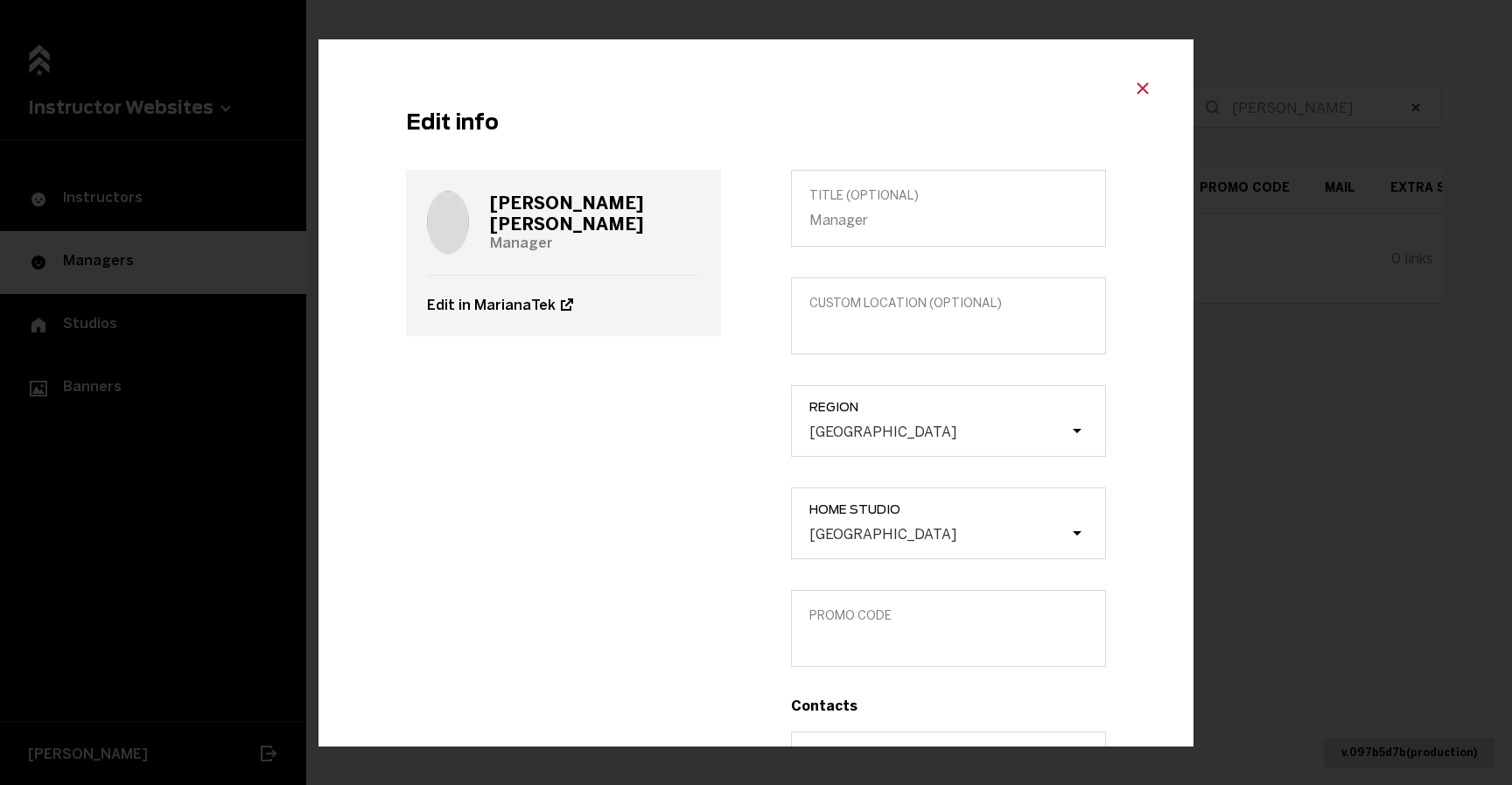 click 